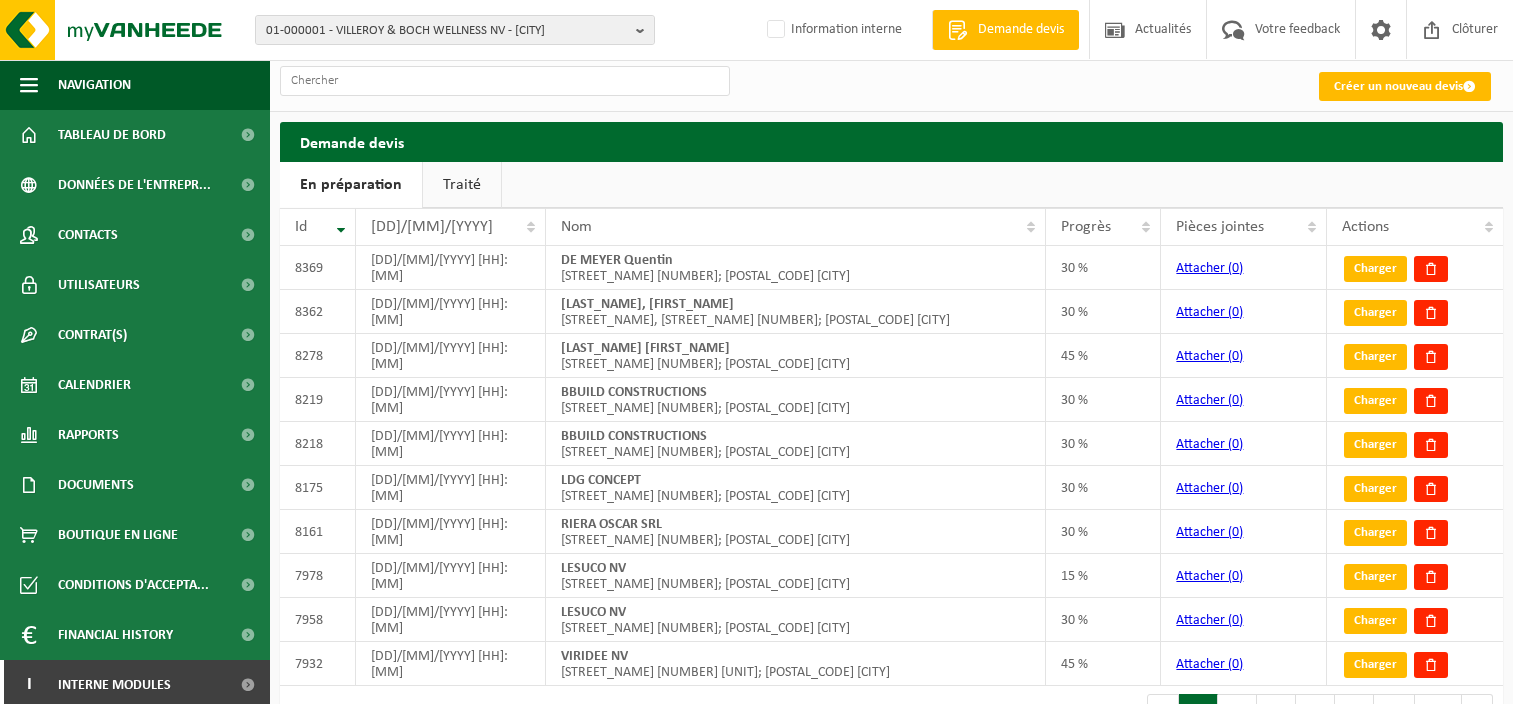 scroll, scrollTop: 0, scrollLeft: 0, axis: both 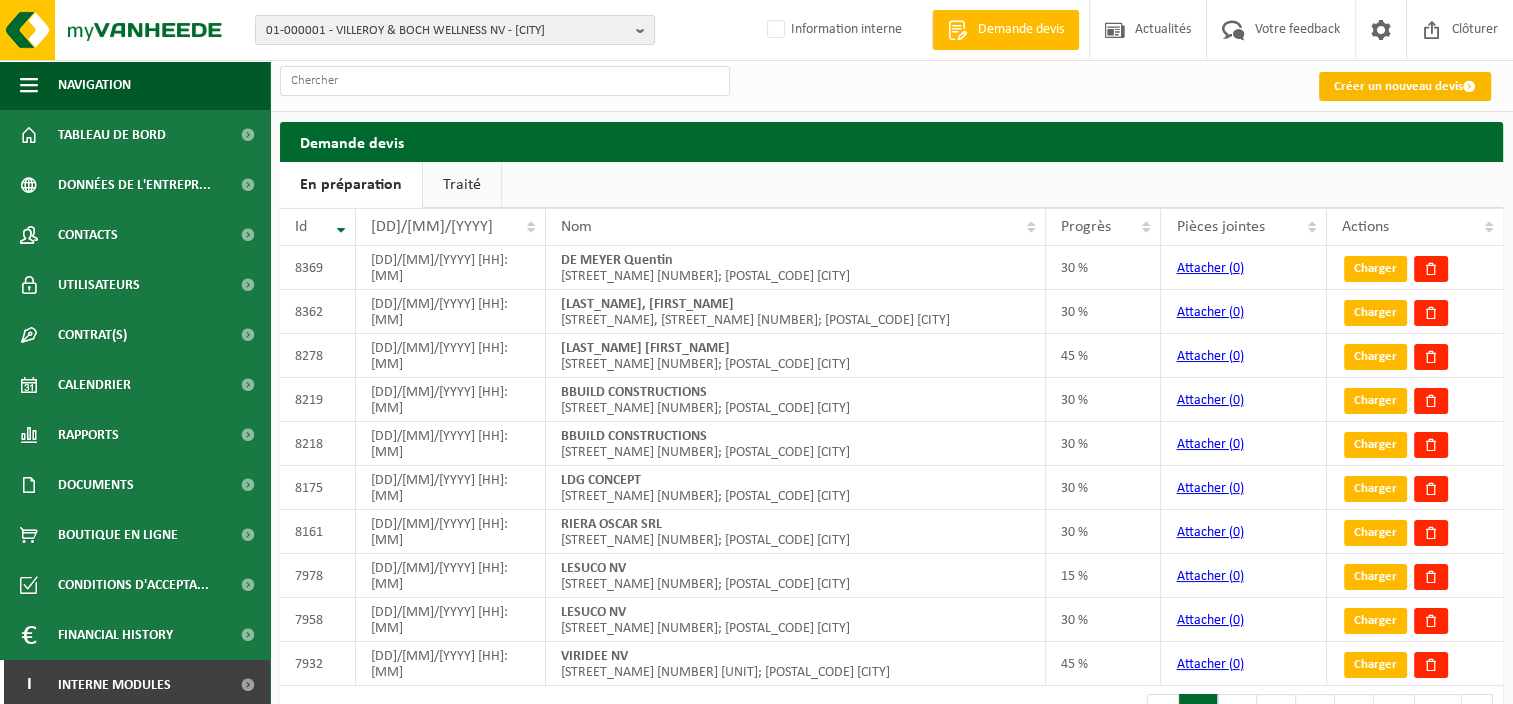 click on "Créer un nouveau devis" at bounding box center (1405, 86) 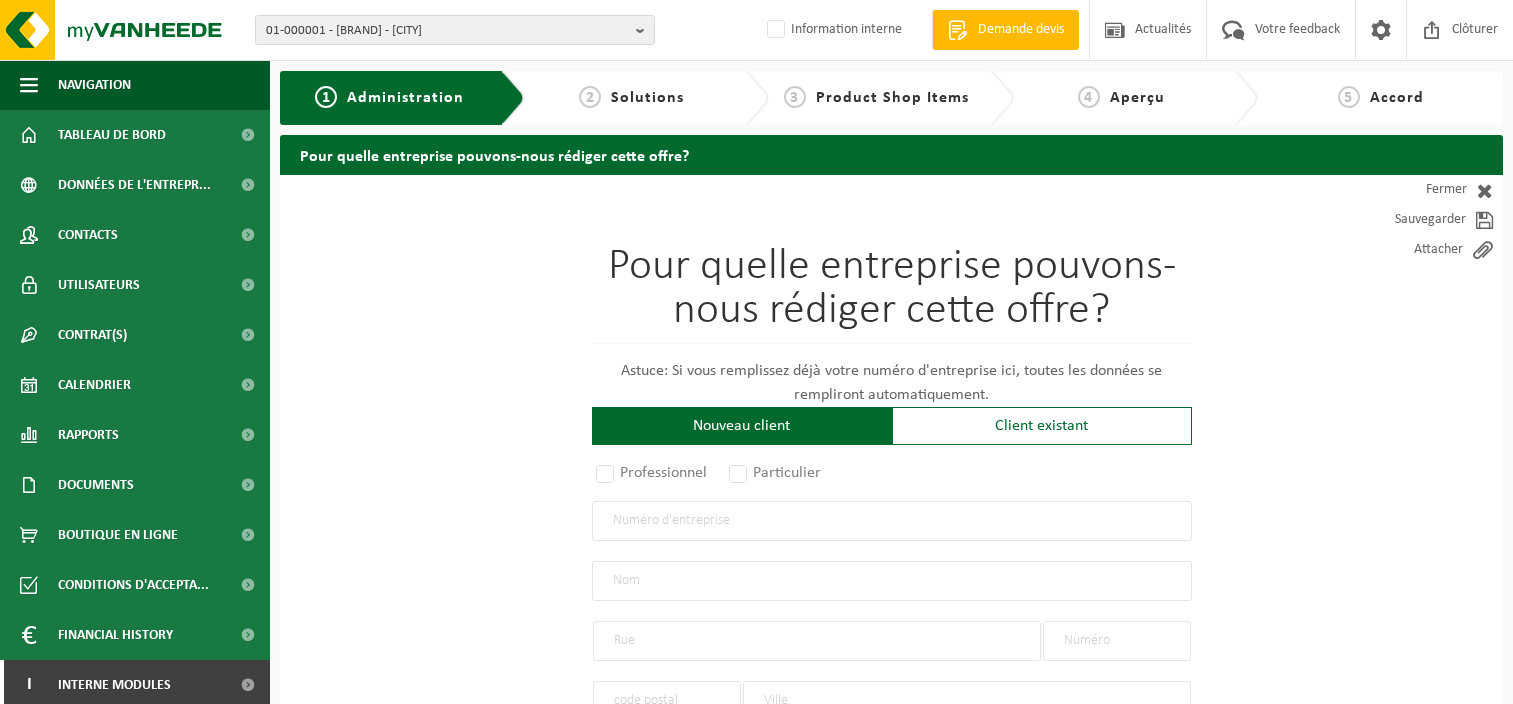 scroll, scrollTop: 0, scrollLeft: 0, axis: both 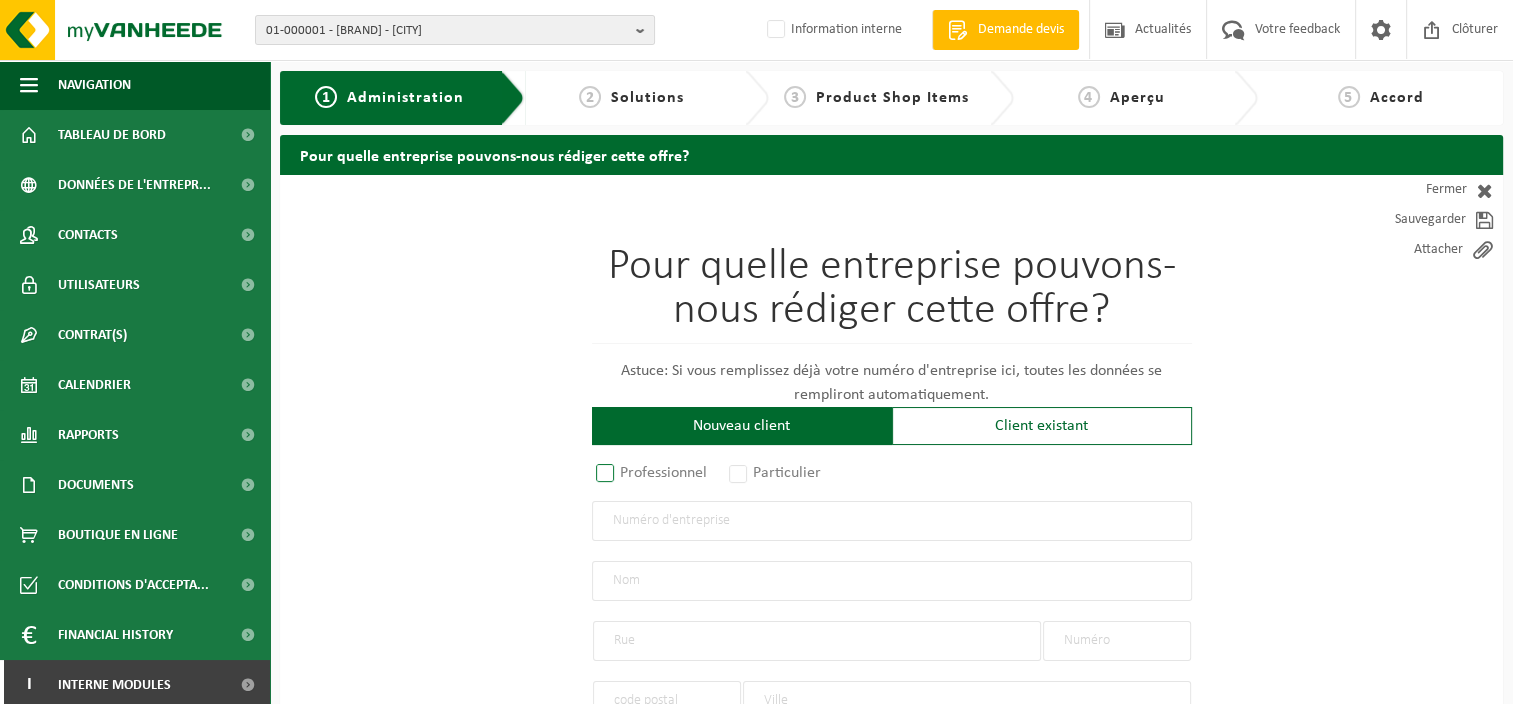 click on "Professionnel" at bounding box center (652, 473) 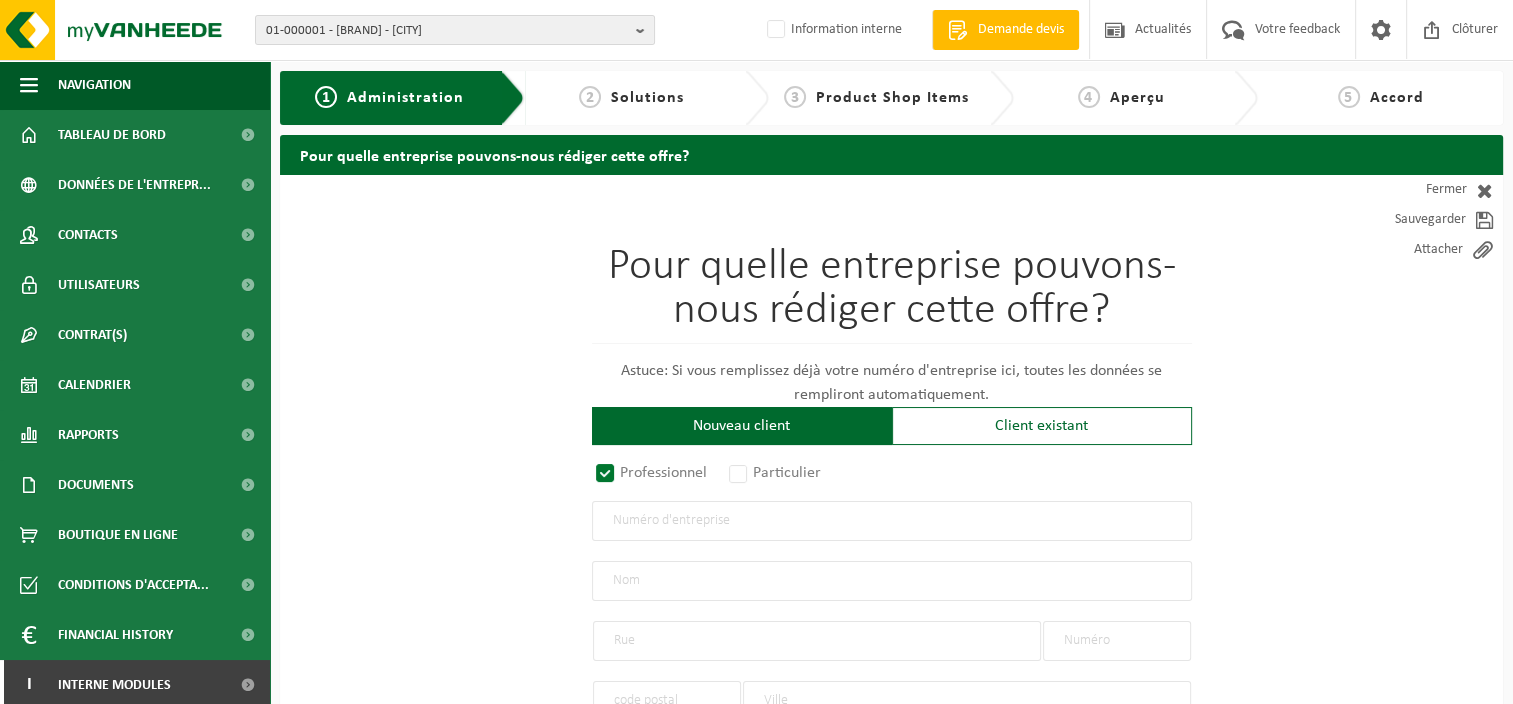 click at bounding box center (892, 521) 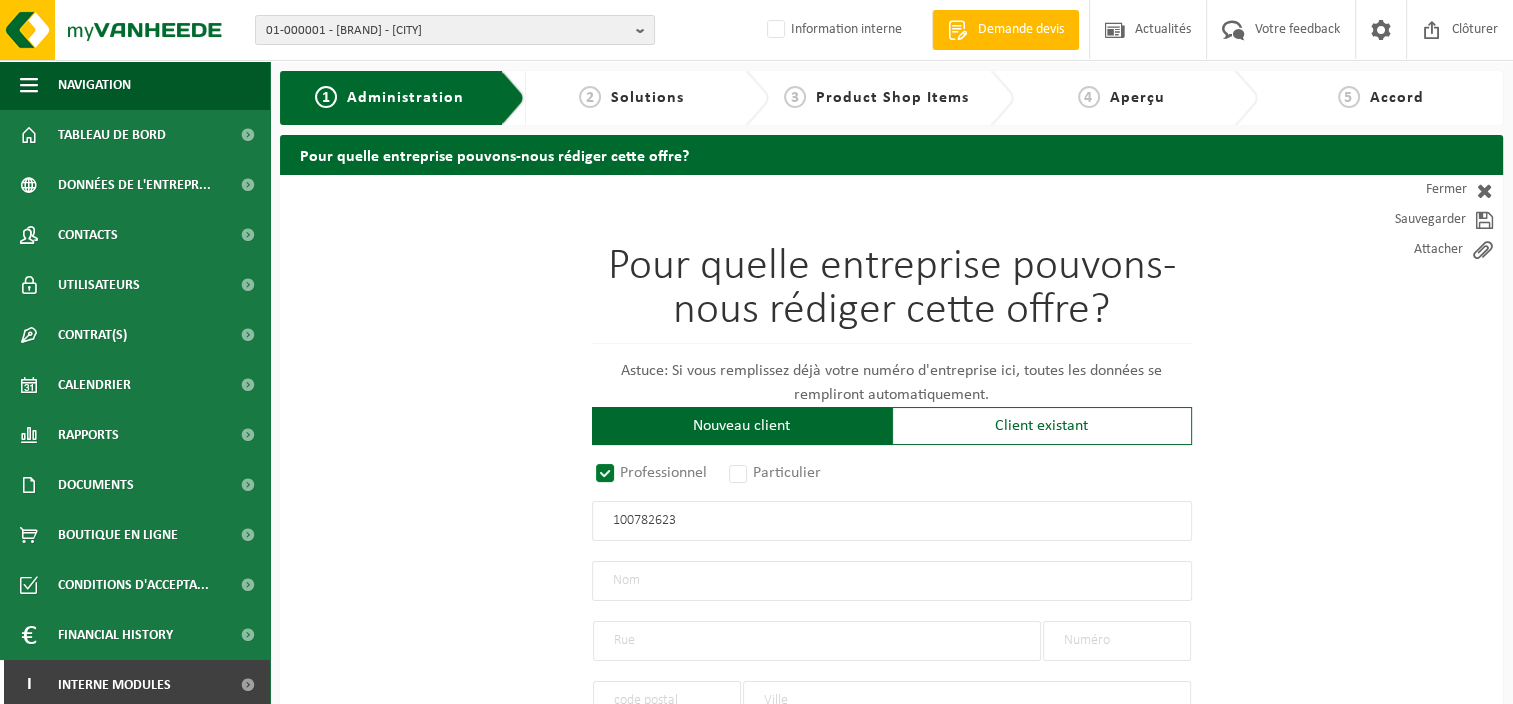 type on "1007826238" 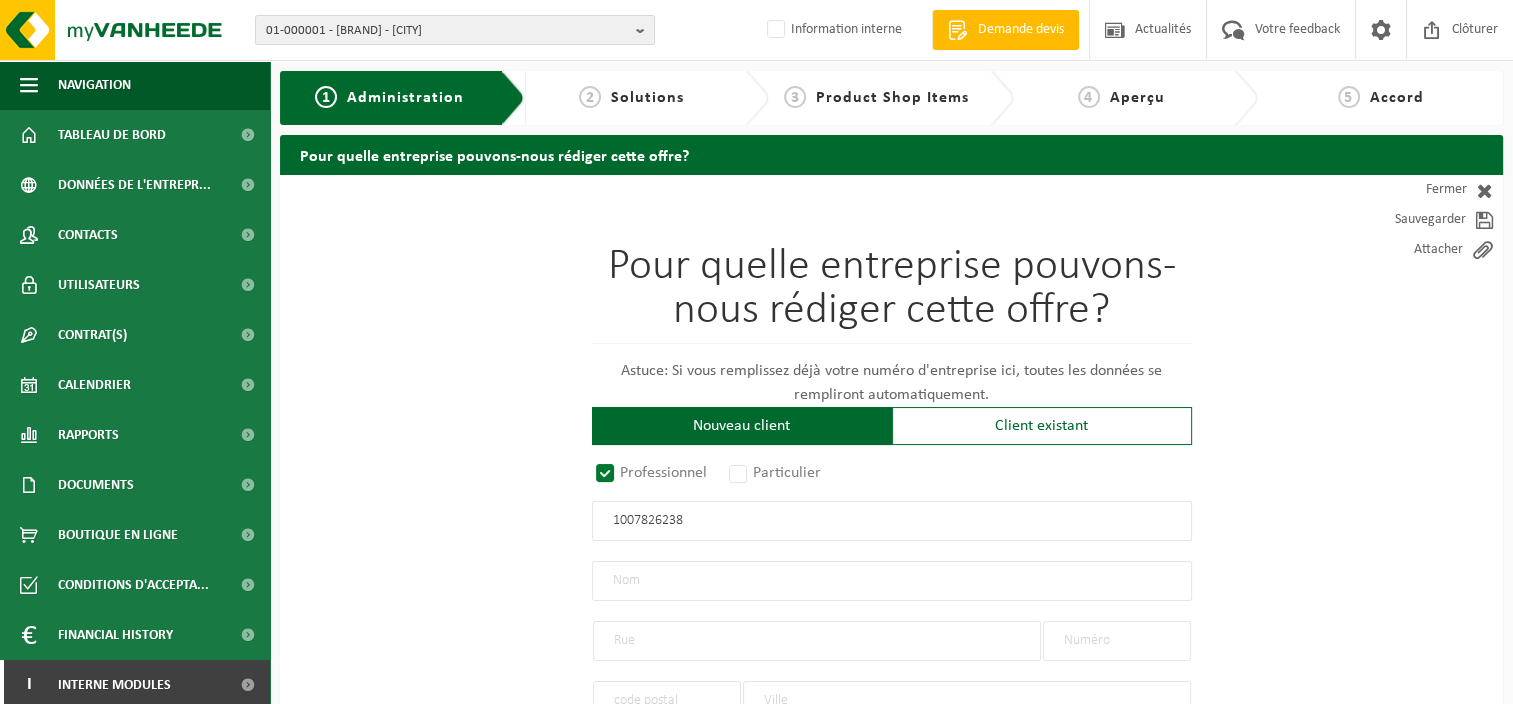 radio on "true" 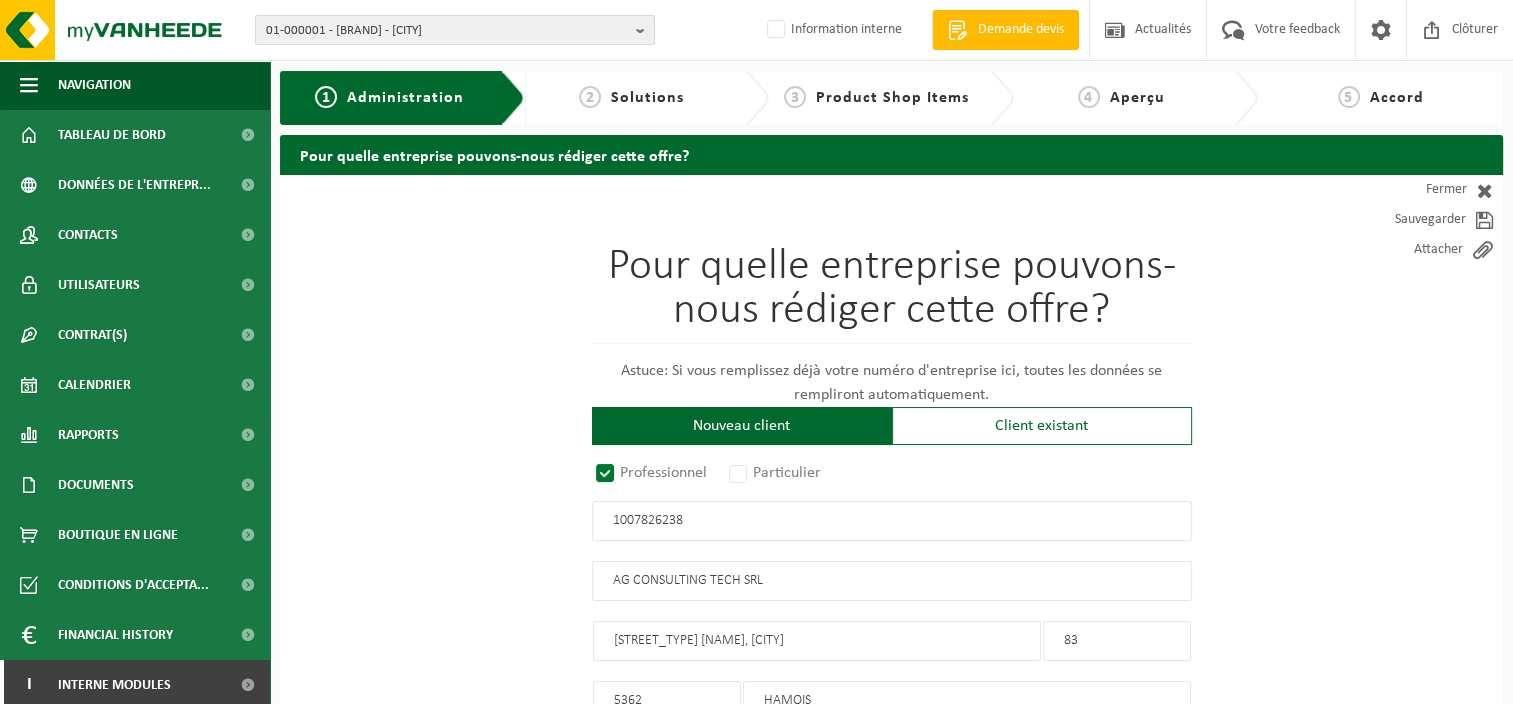 type on "AG CONSULTING TECH SRL" 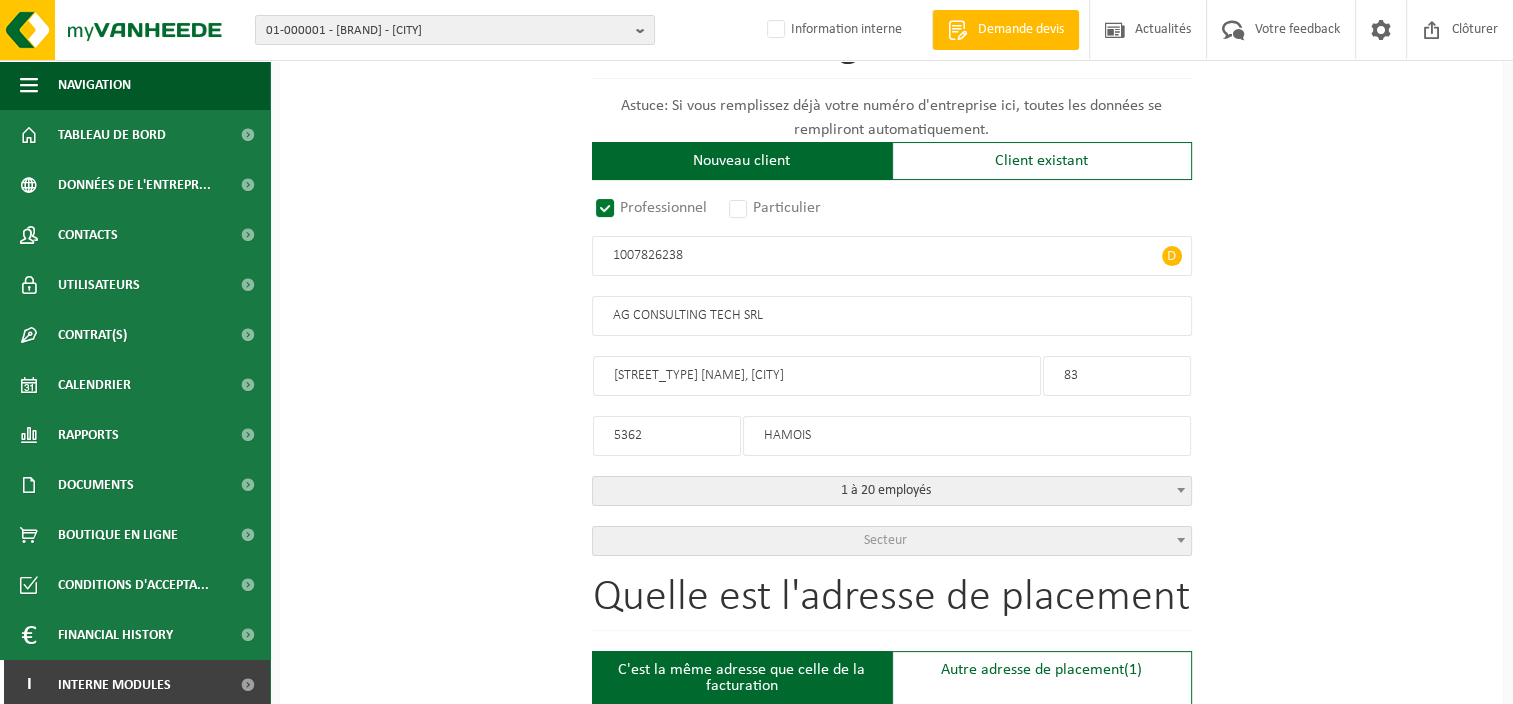 scroll, scrollTop: 300, scrollLeft: 0, axis: vertical 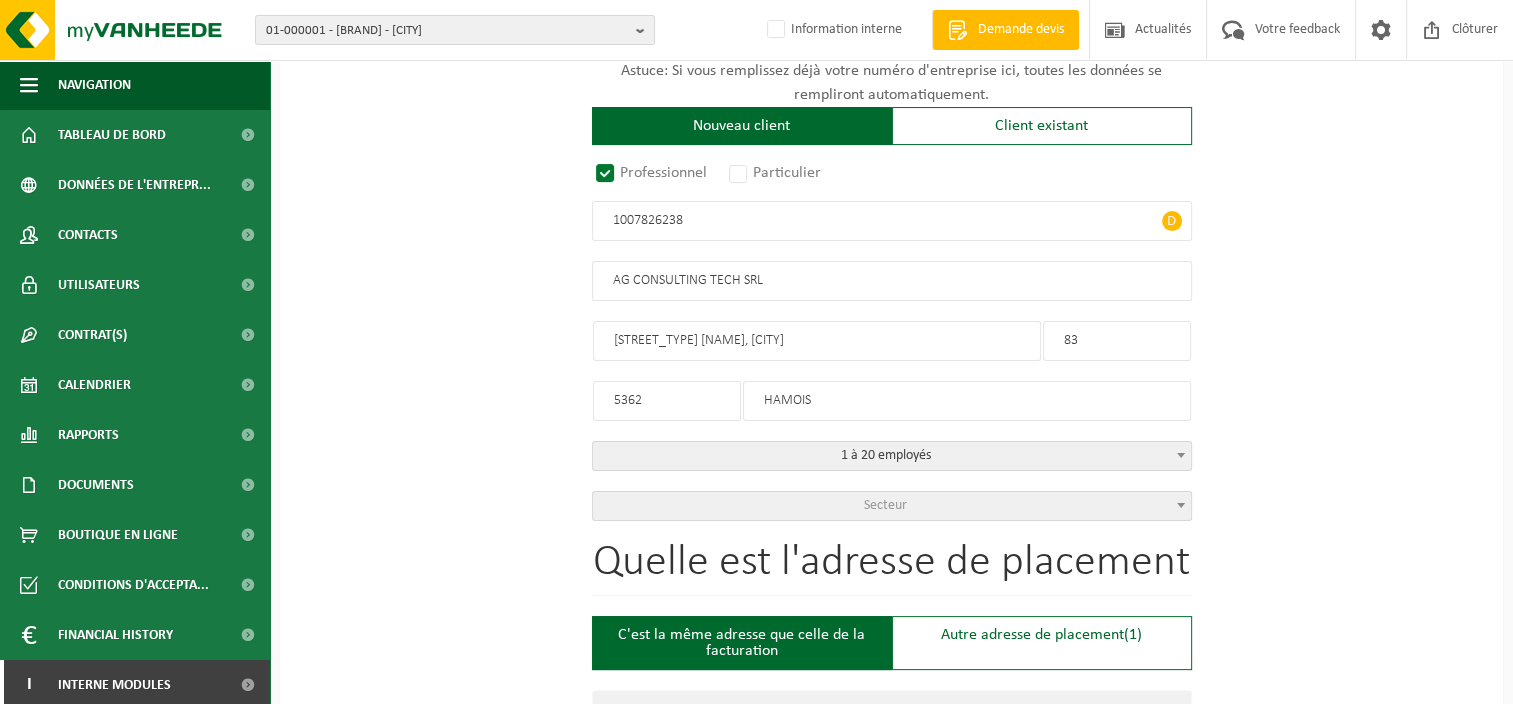 type on "1007826238" 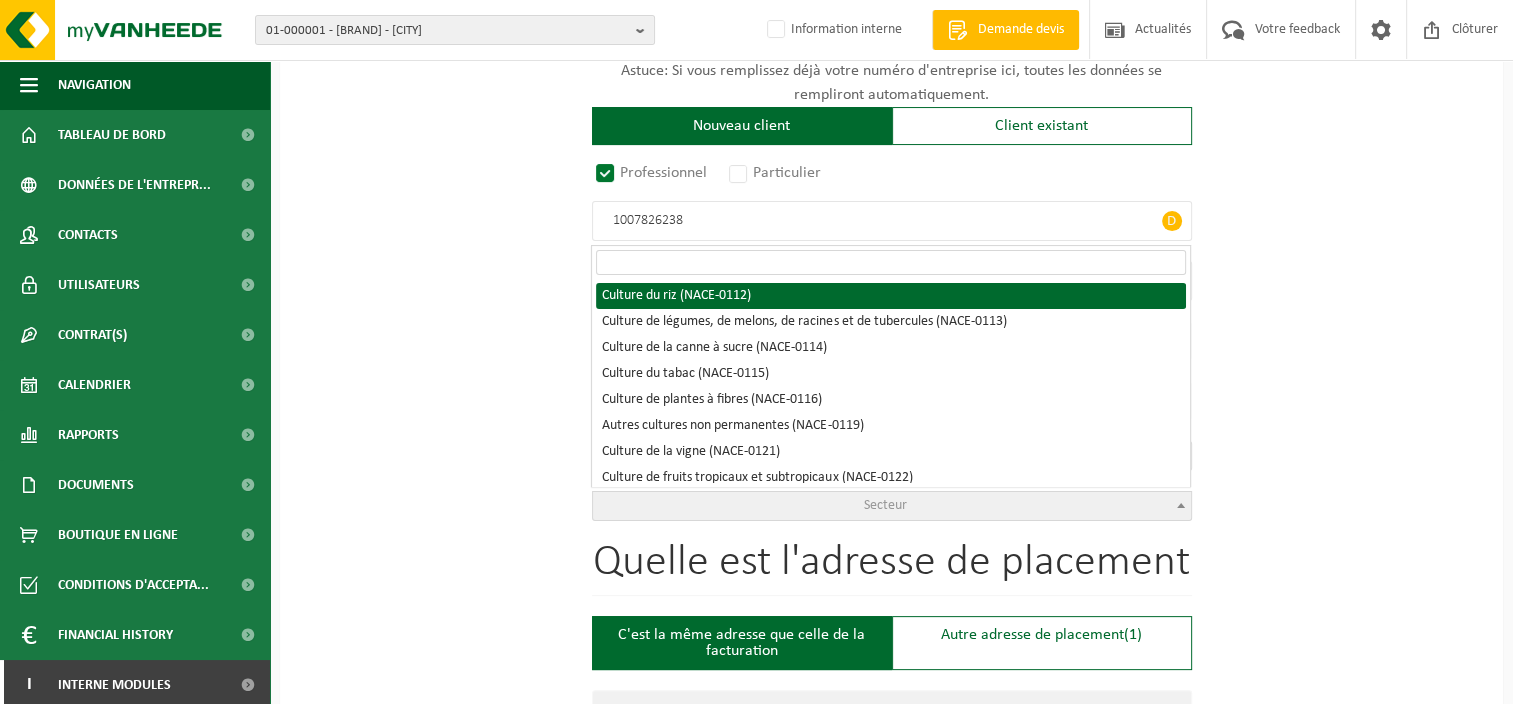 click at bounding box center (891, 262) 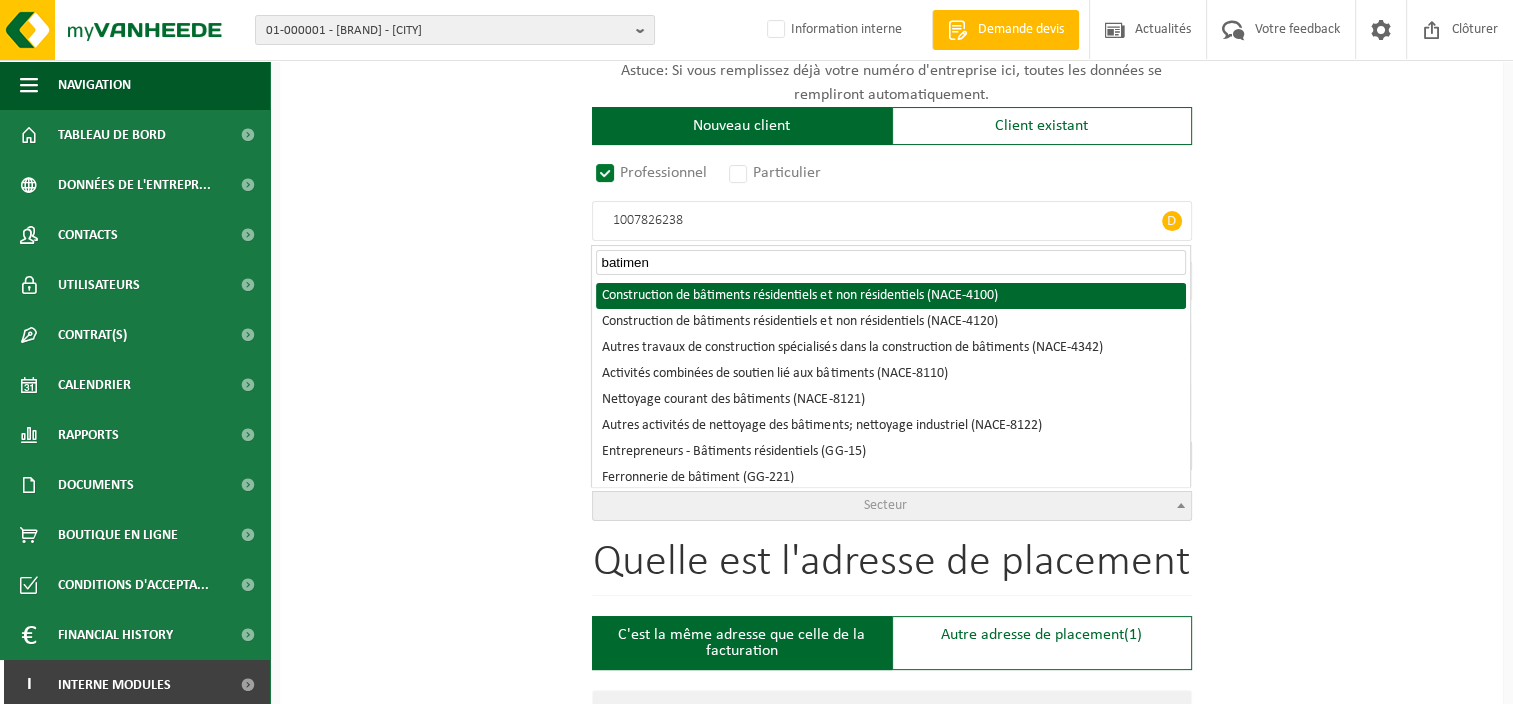 type on "batimen" 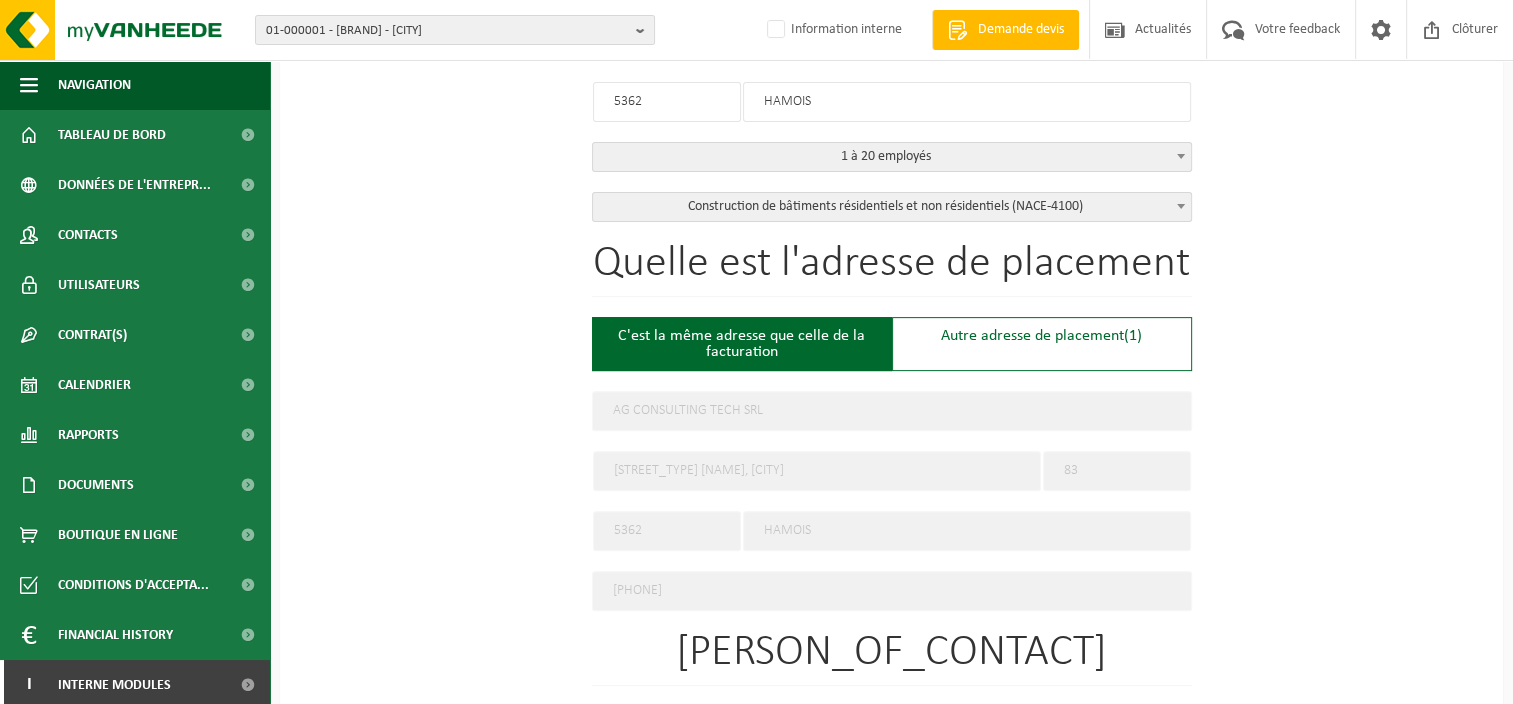 scroll, scrollTop: 600, scrollLeft: 0, axis: vertical 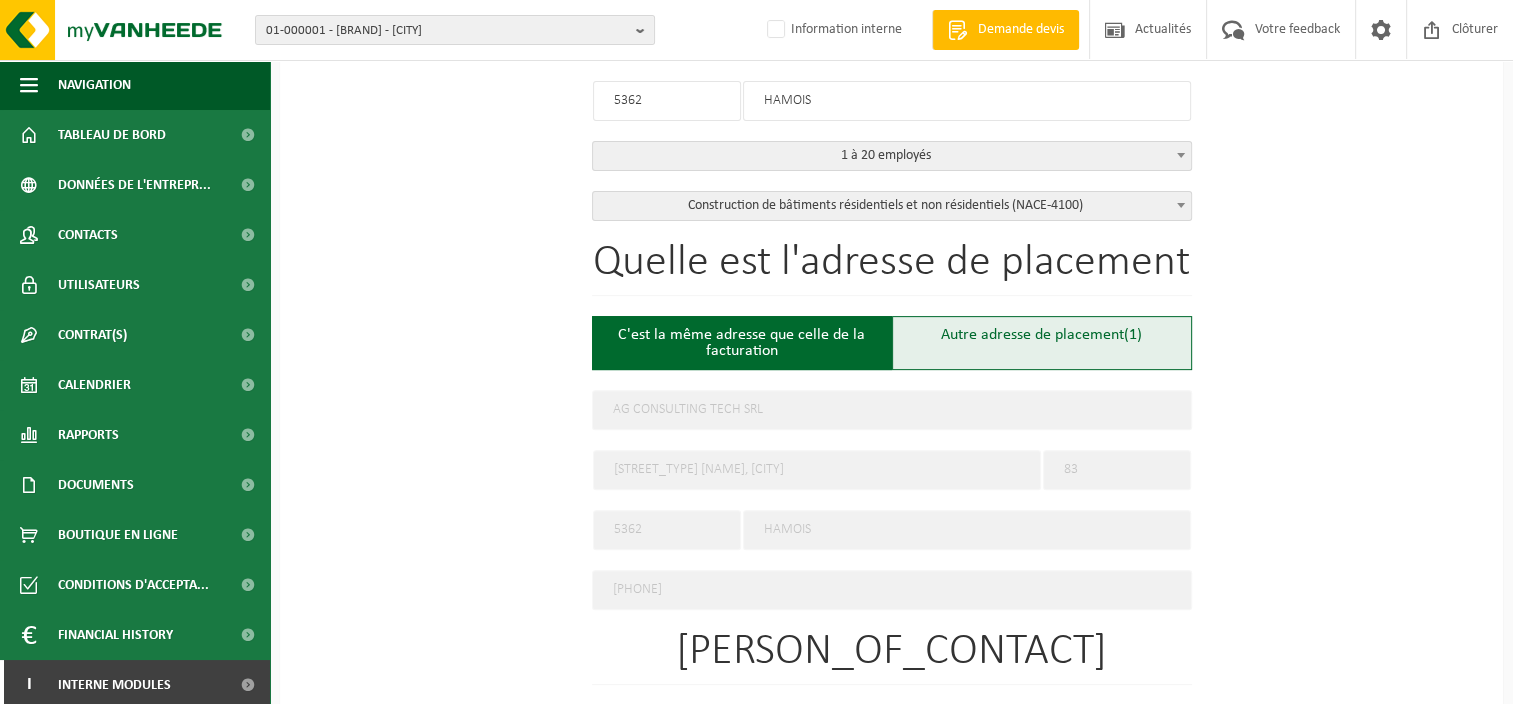 click on "Autre adresse de placement  (1)" at bounding box center (1042, 343) 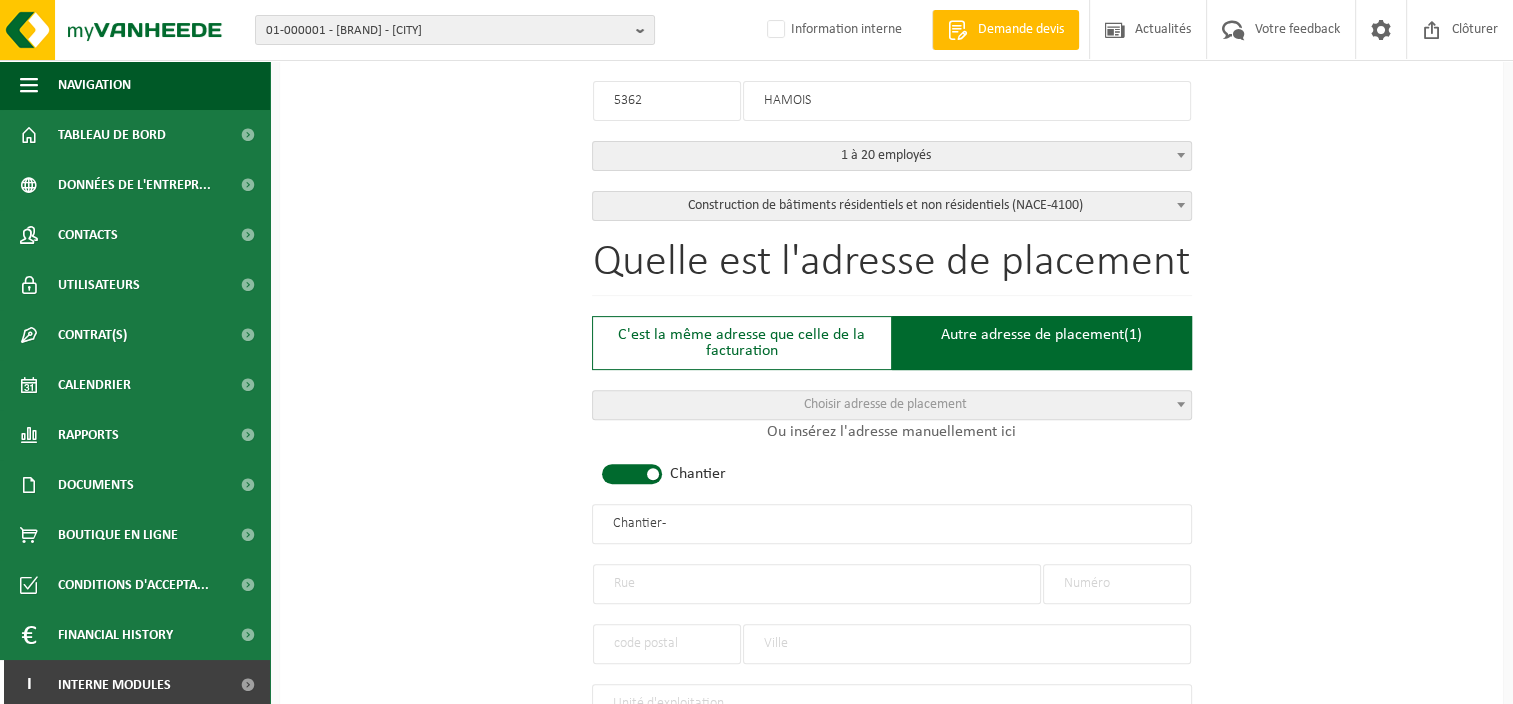 click on "Choisir adresse de placement" at bounding box center (892, 405) 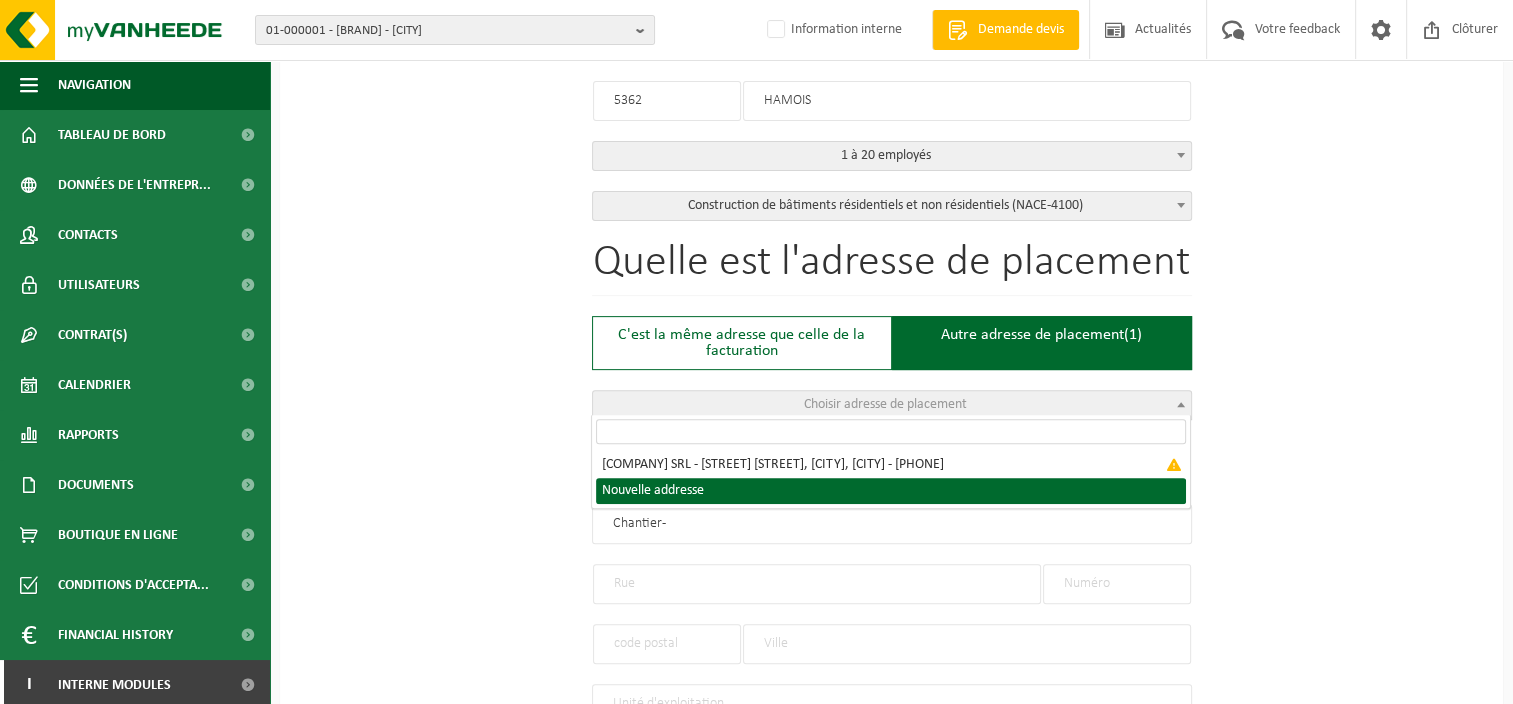 select on "{"toggleLocationData":true,"emptyLocationData":true,"name":"","street":"","no":"","zip":"","city":"","branchunit":"","partyno":"","yard":true}" 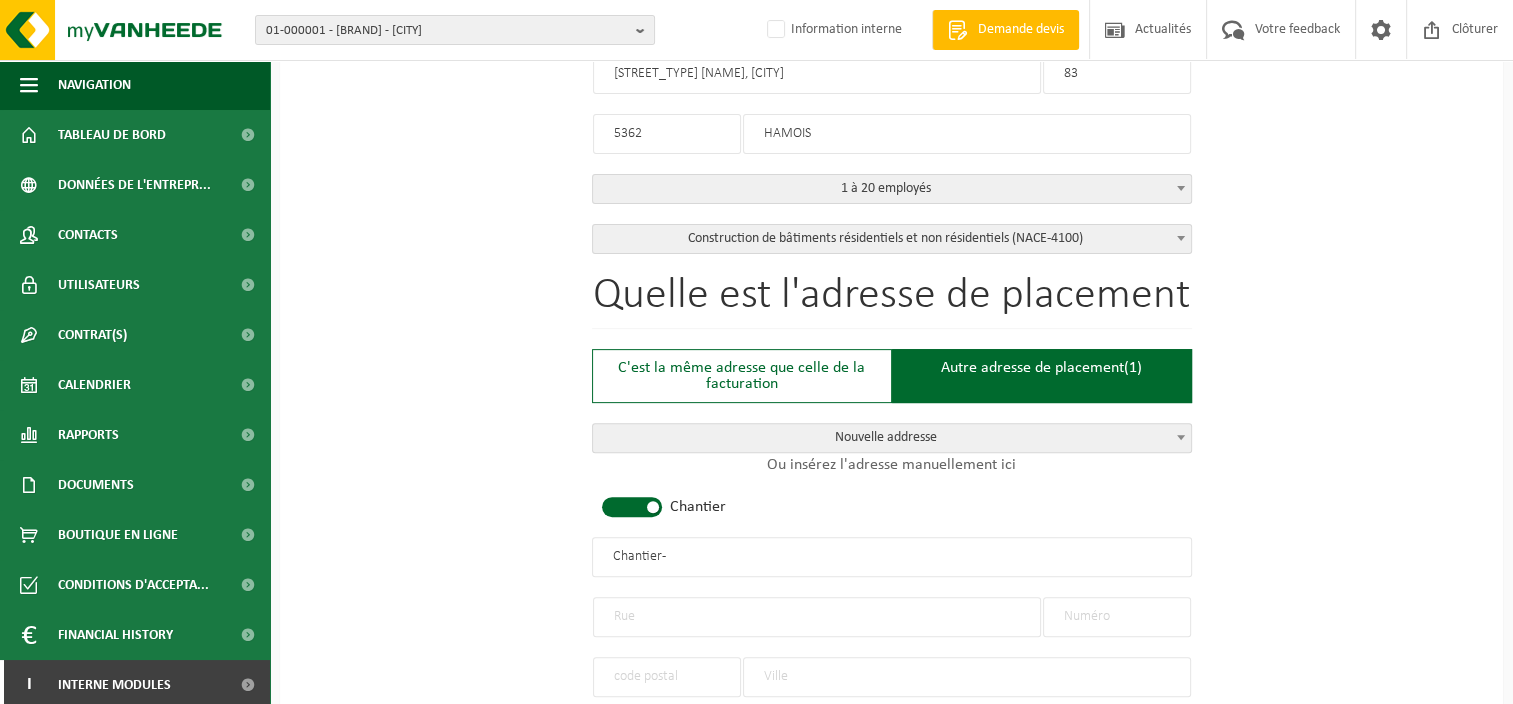 scroll, scrollTop: 600, scrollLeft: 0, axis: vertical 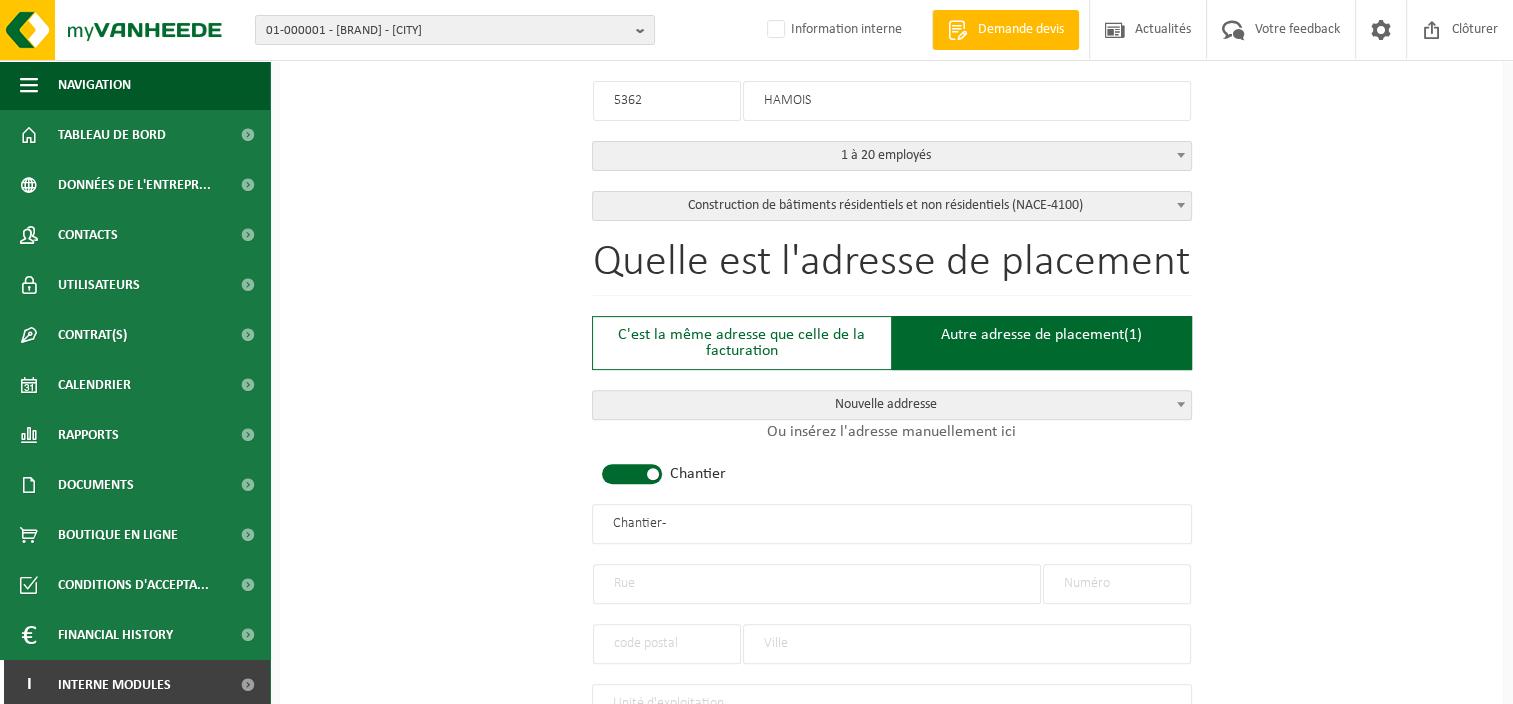 click at bounding box center [632, 474] 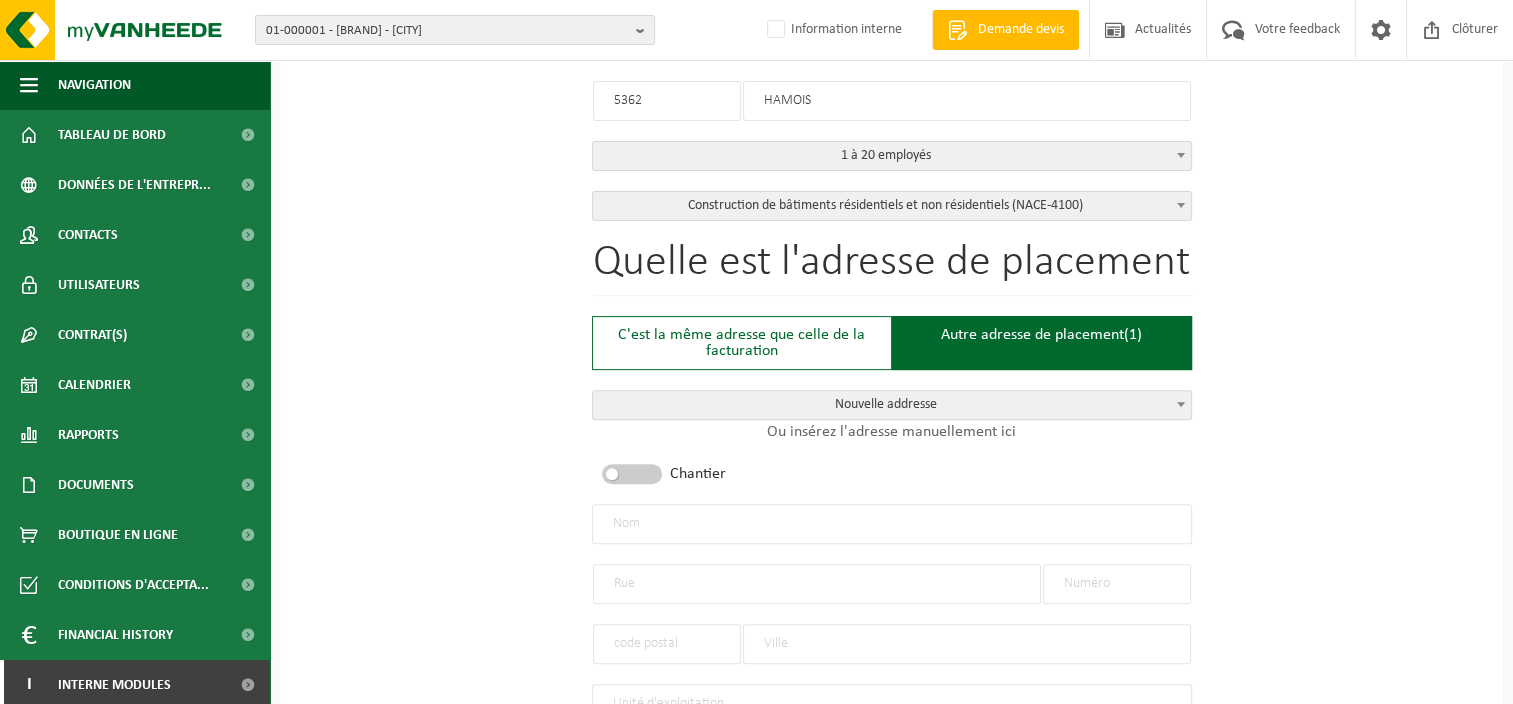 click at bounding box center [892, 524] 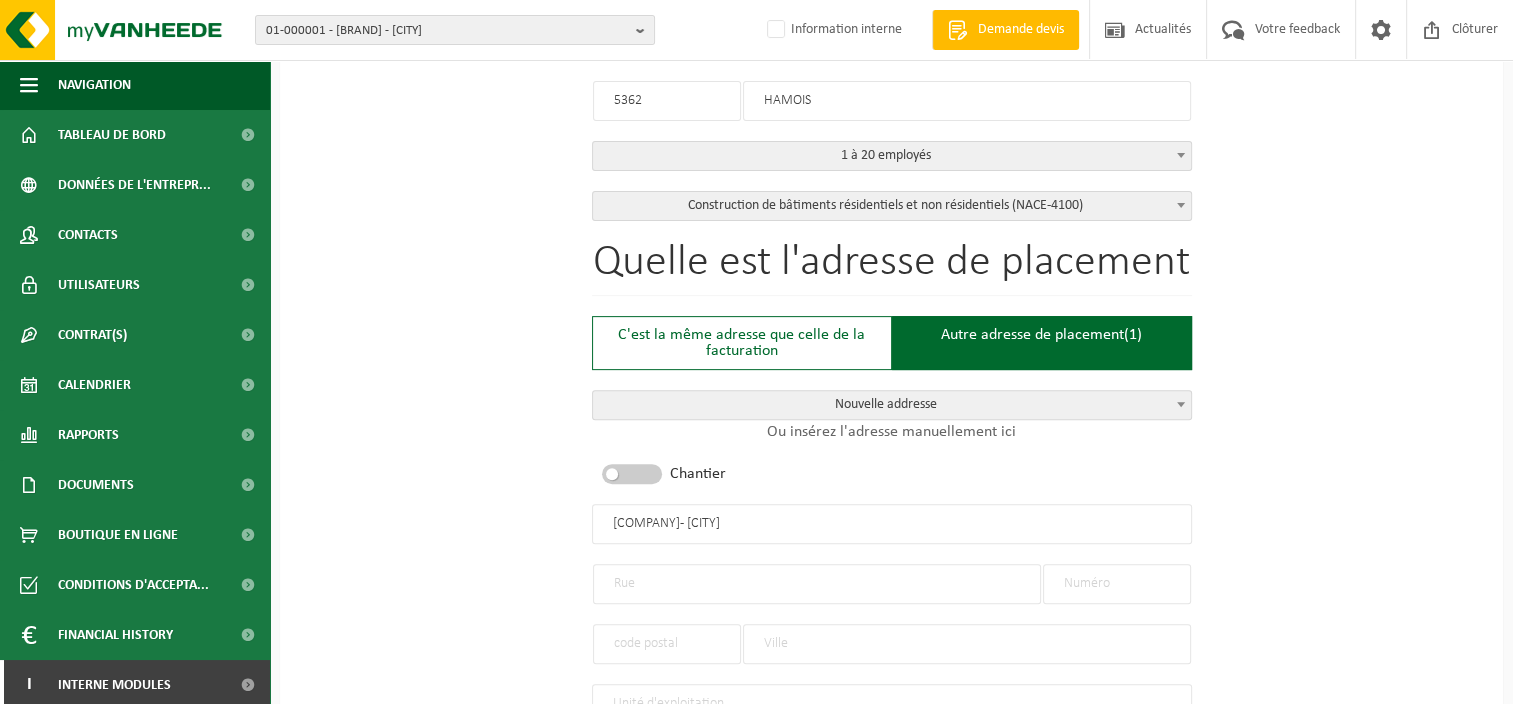 type on "AG CONSULTING TECH - UCCLE" 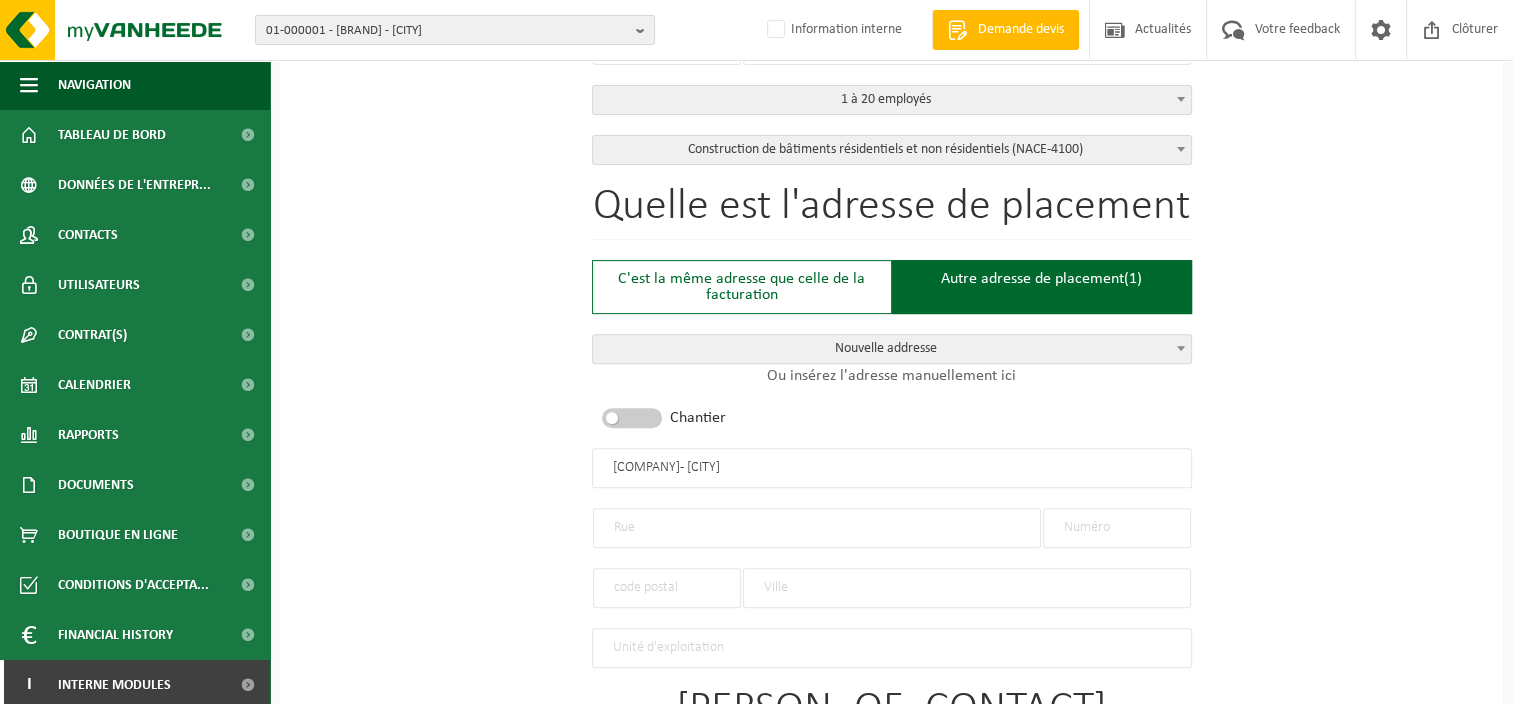 scroll, scrollTop: 700, scrollLeft: 0, axis: vertical 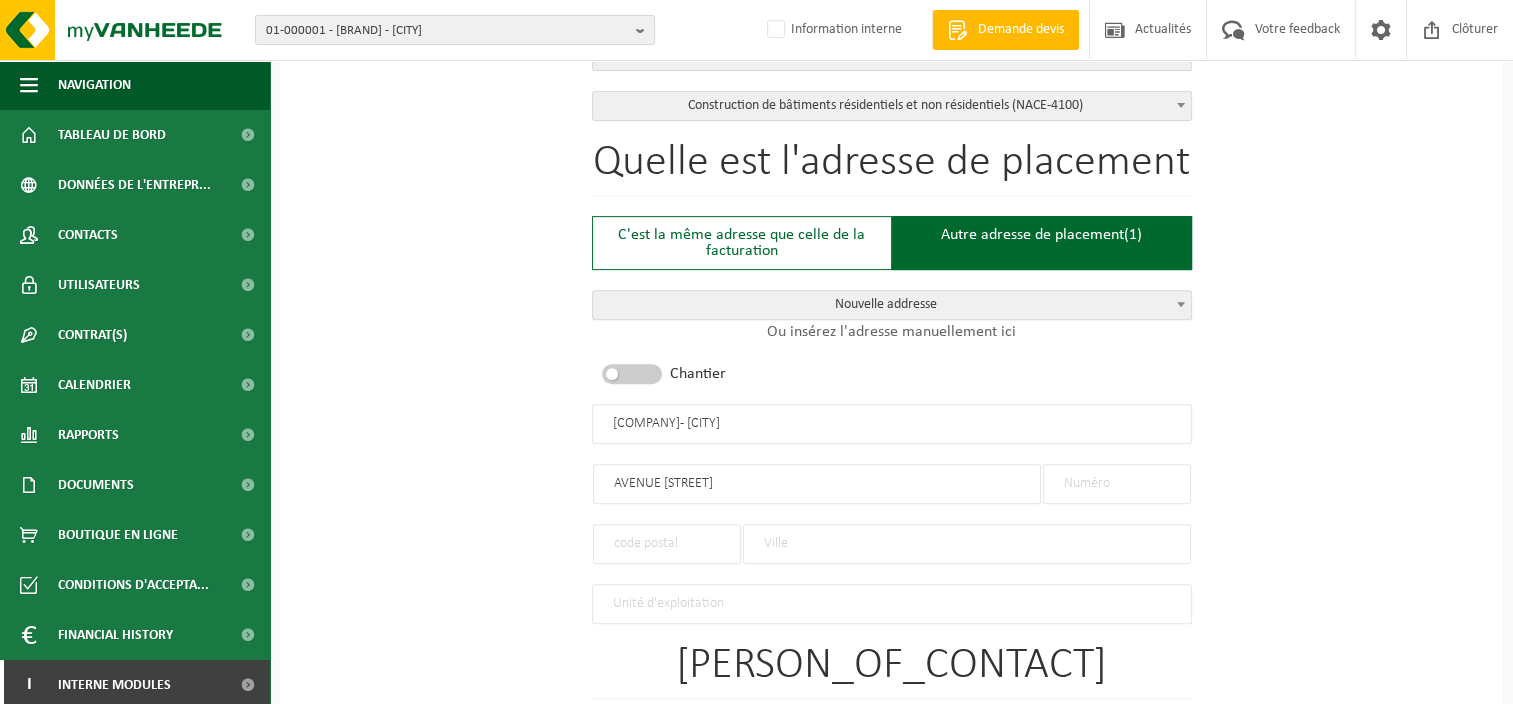 type on "AVENUE CHURCHILL" 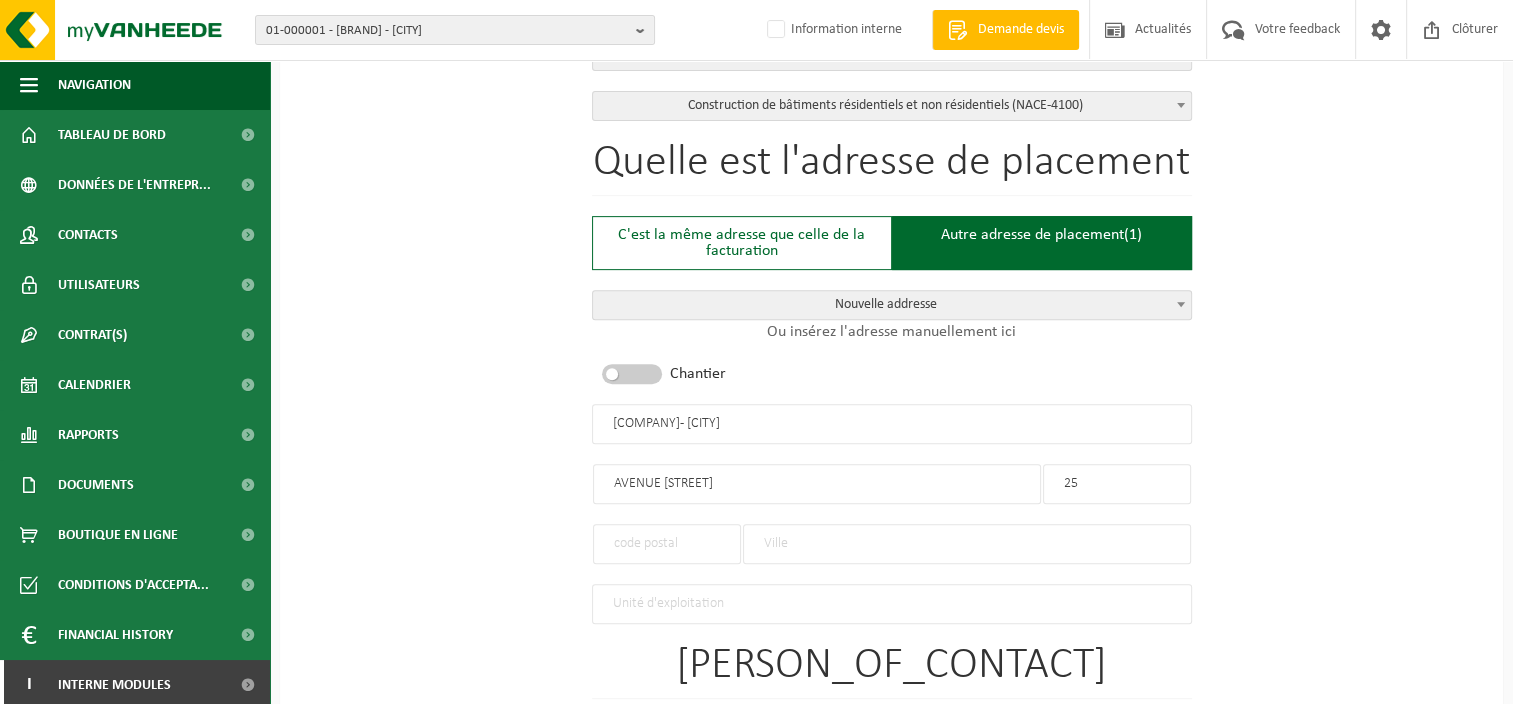 type on "25" 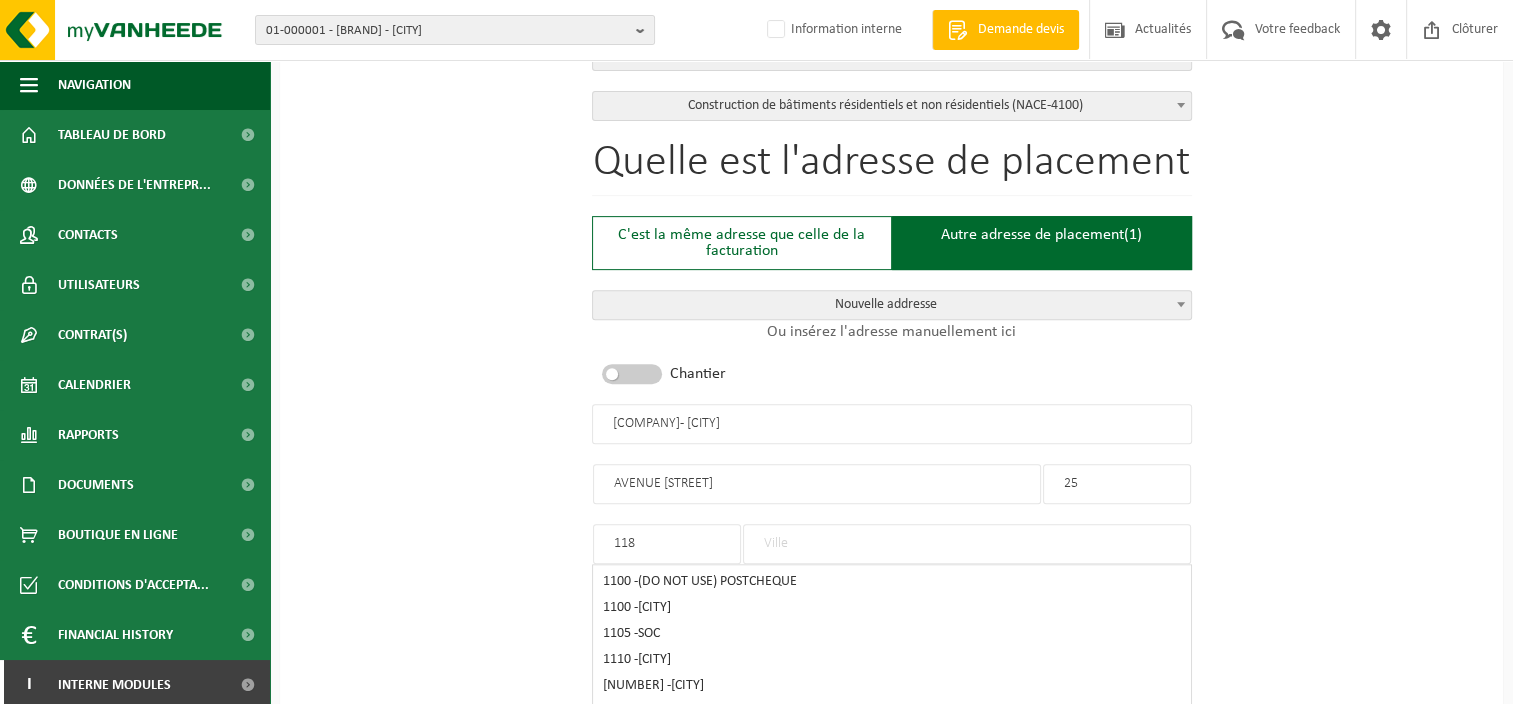 type on "1180" 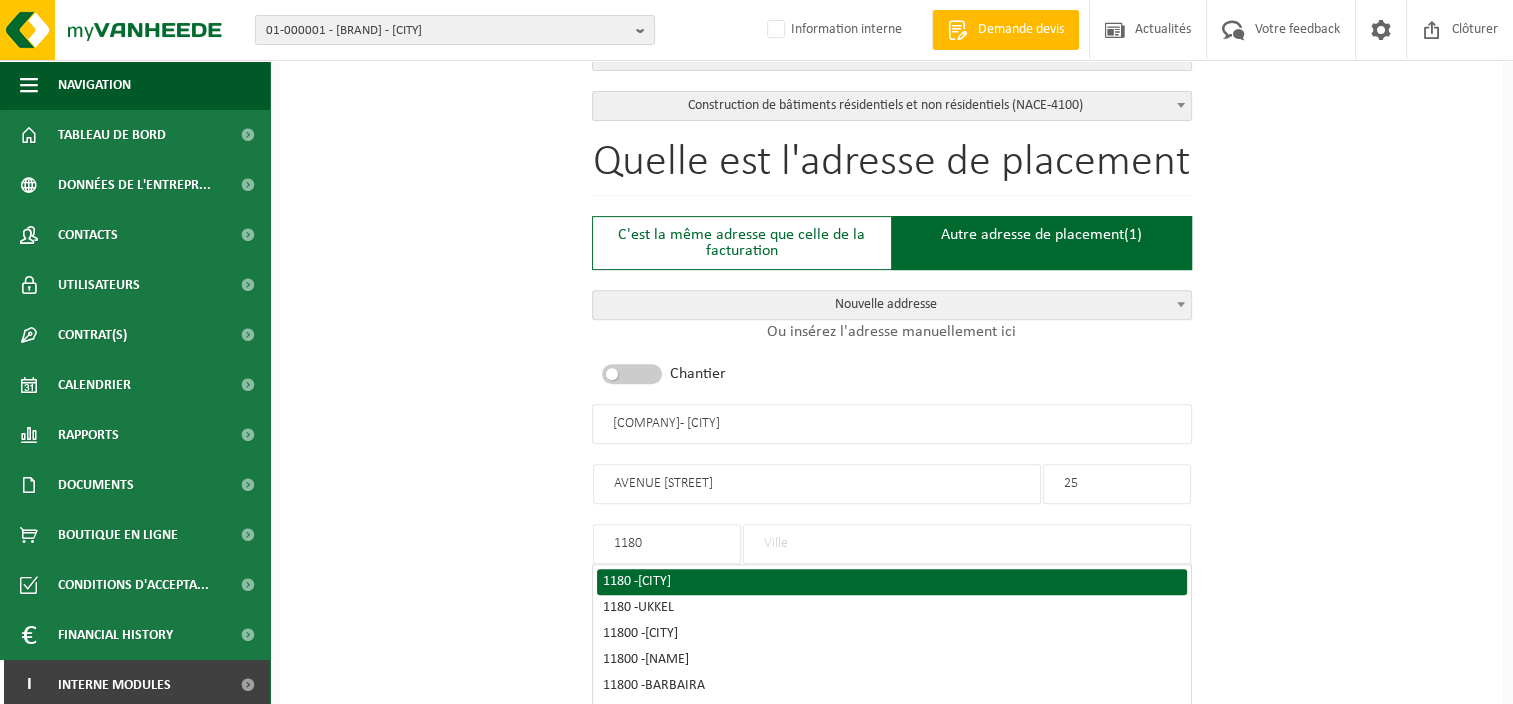 type on "UCCLE" 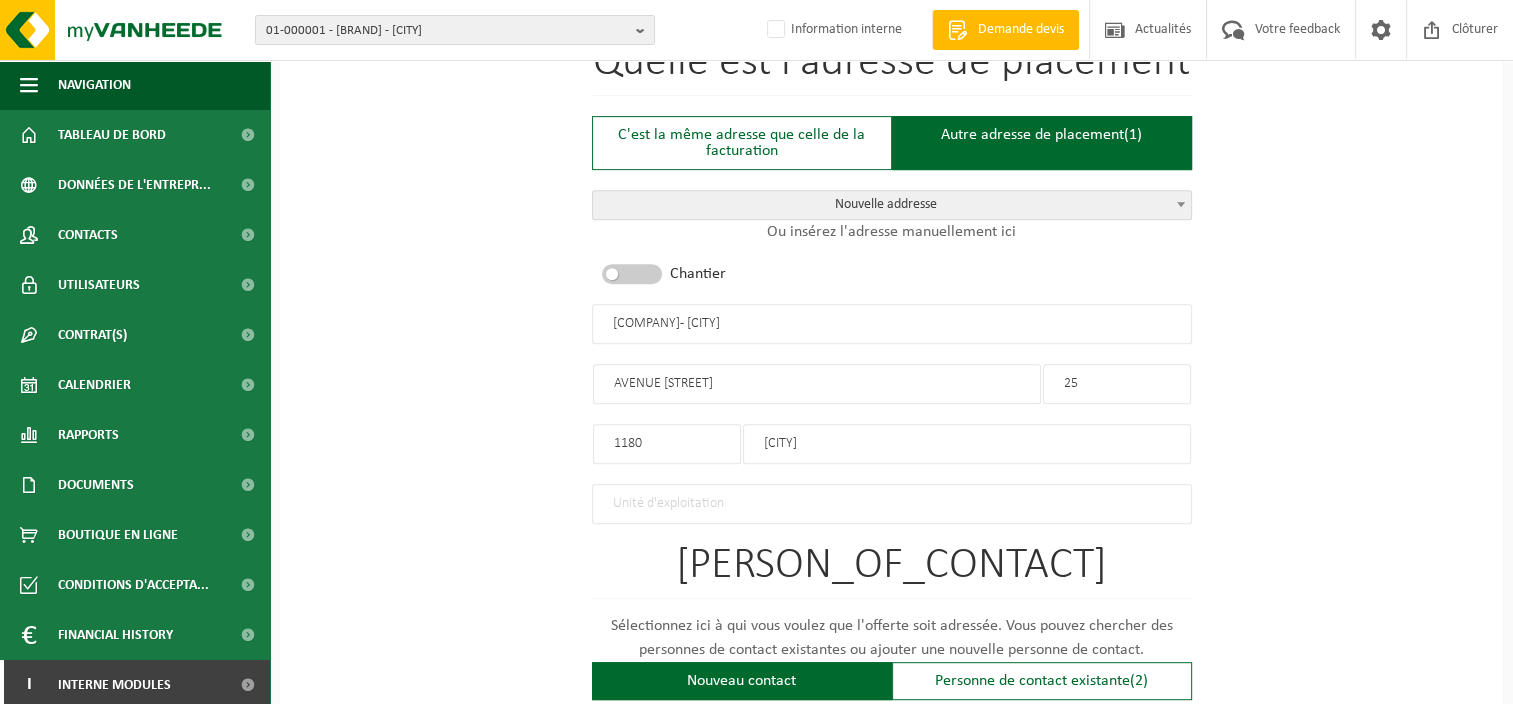 scroll, scrollTop: 1000, scrollLeft: 0, axis: vertical 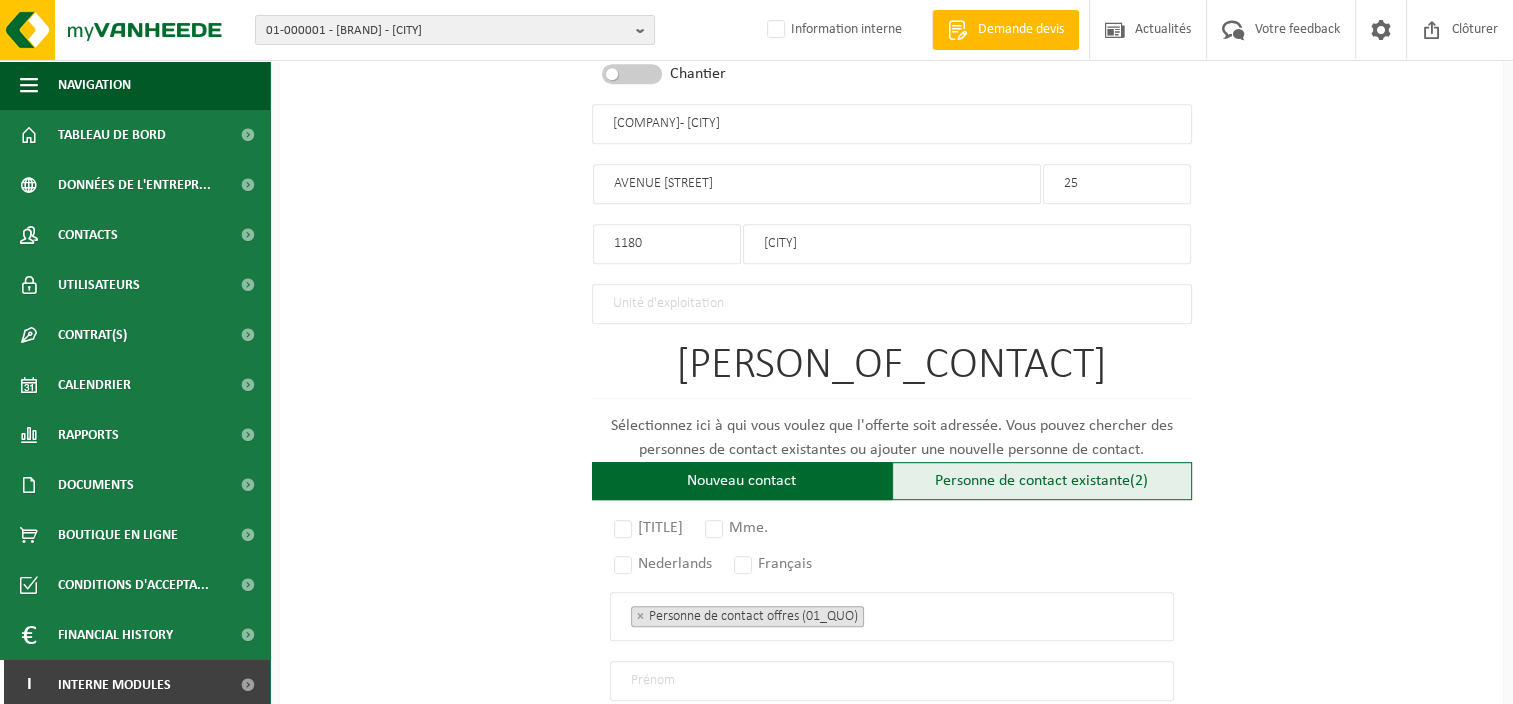 type on "1180" 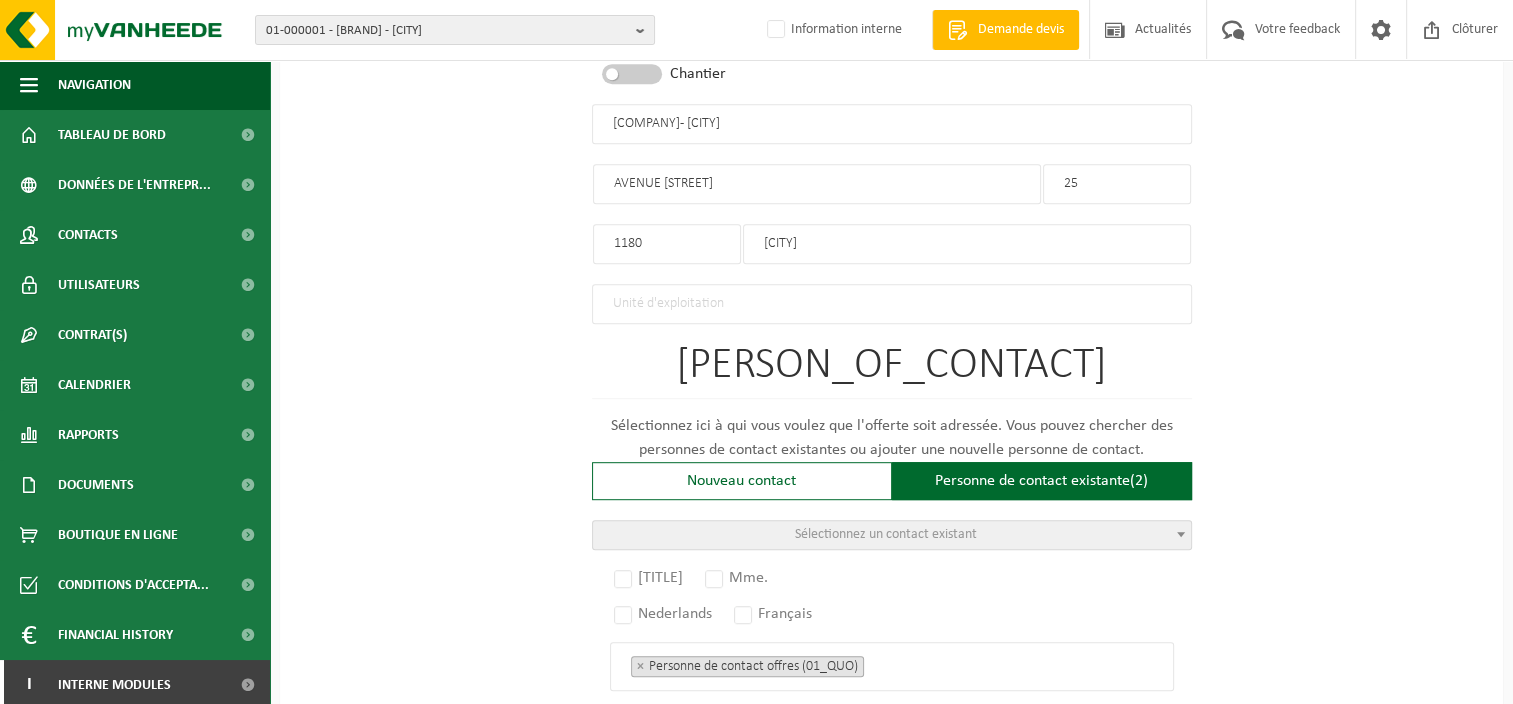 click on "Sélectionnez un contact existant" at bounding box center (892, 535) 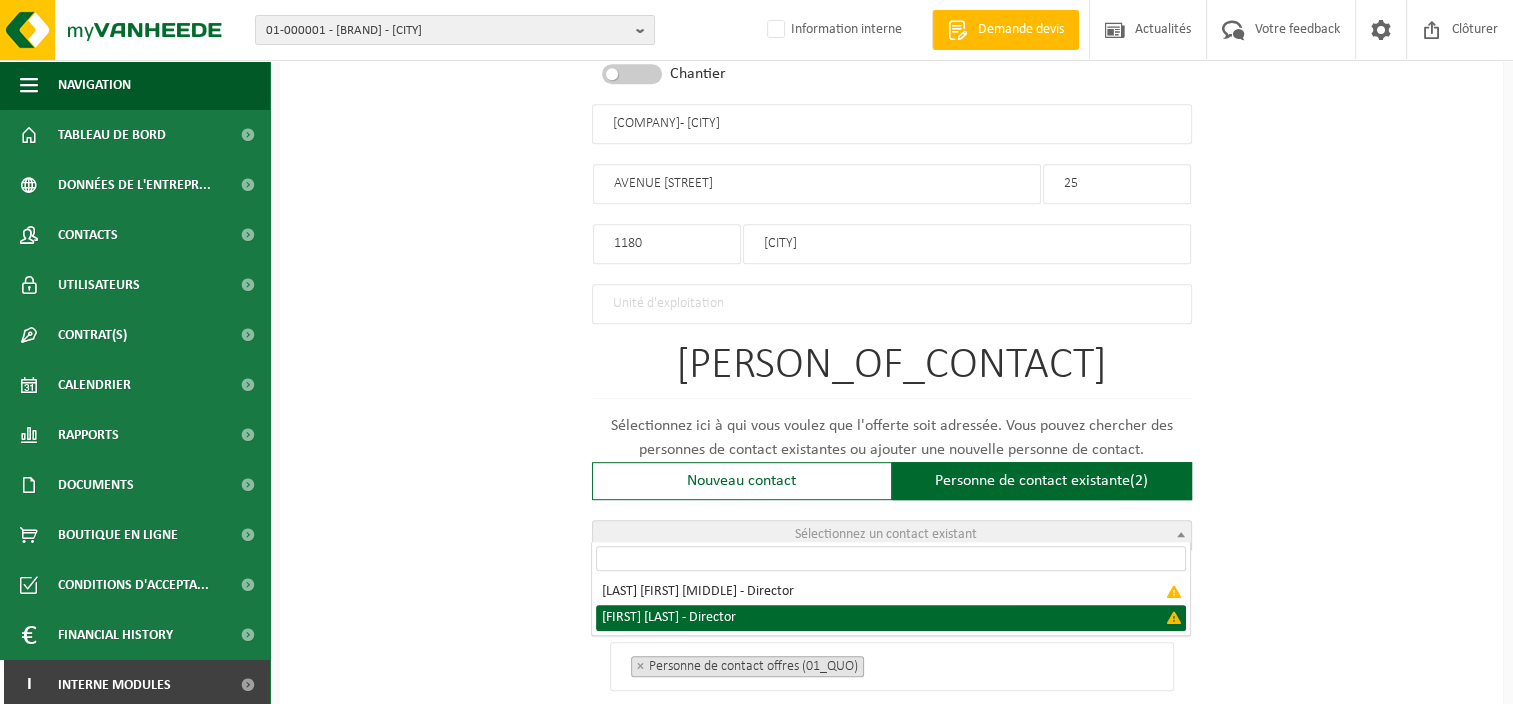 select on "{"code":"","firstname":"ALEXANDRE SAMUEL MIC","surname":"GUISE","gender":"Unknown","position":"Director","email":"","phone":"","new":true}" 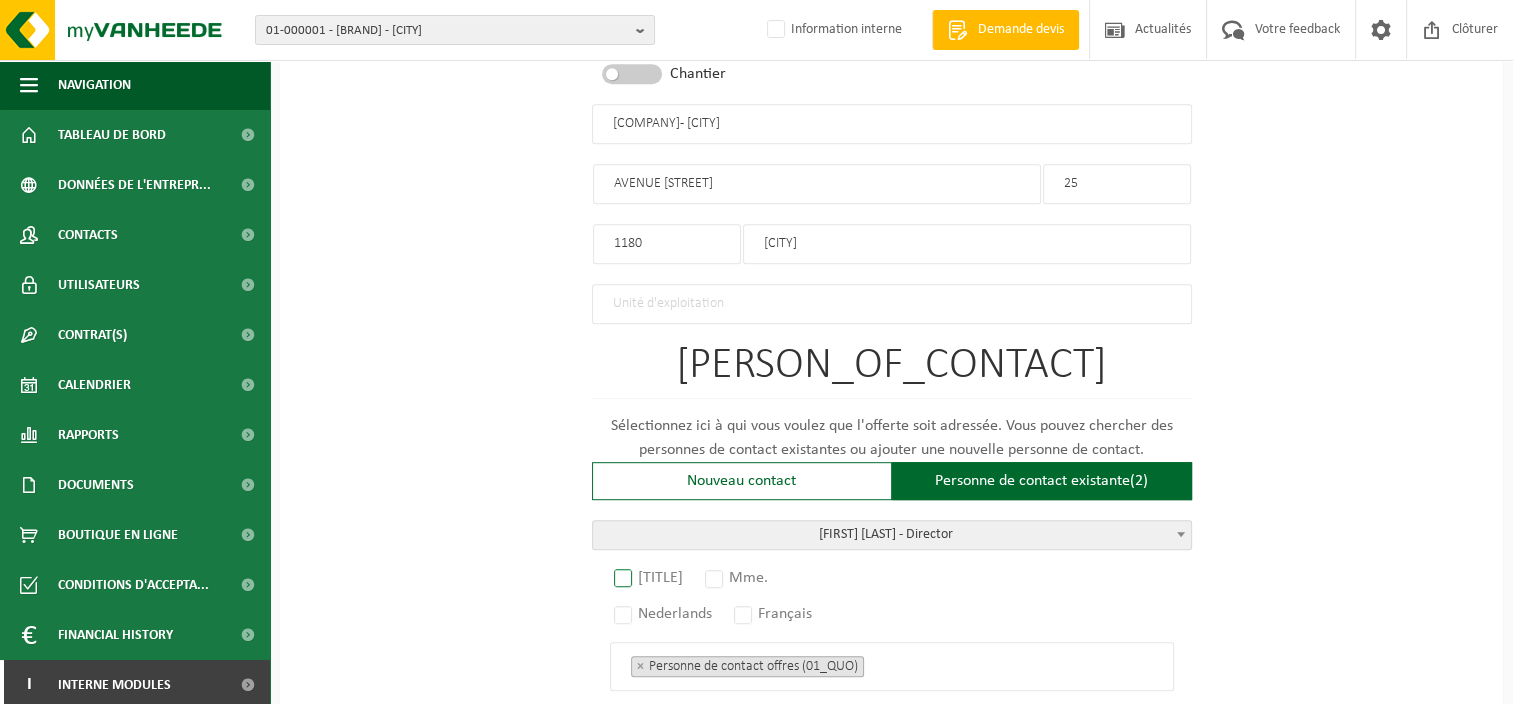 click on "Mr." at bounding box center [649, 578] 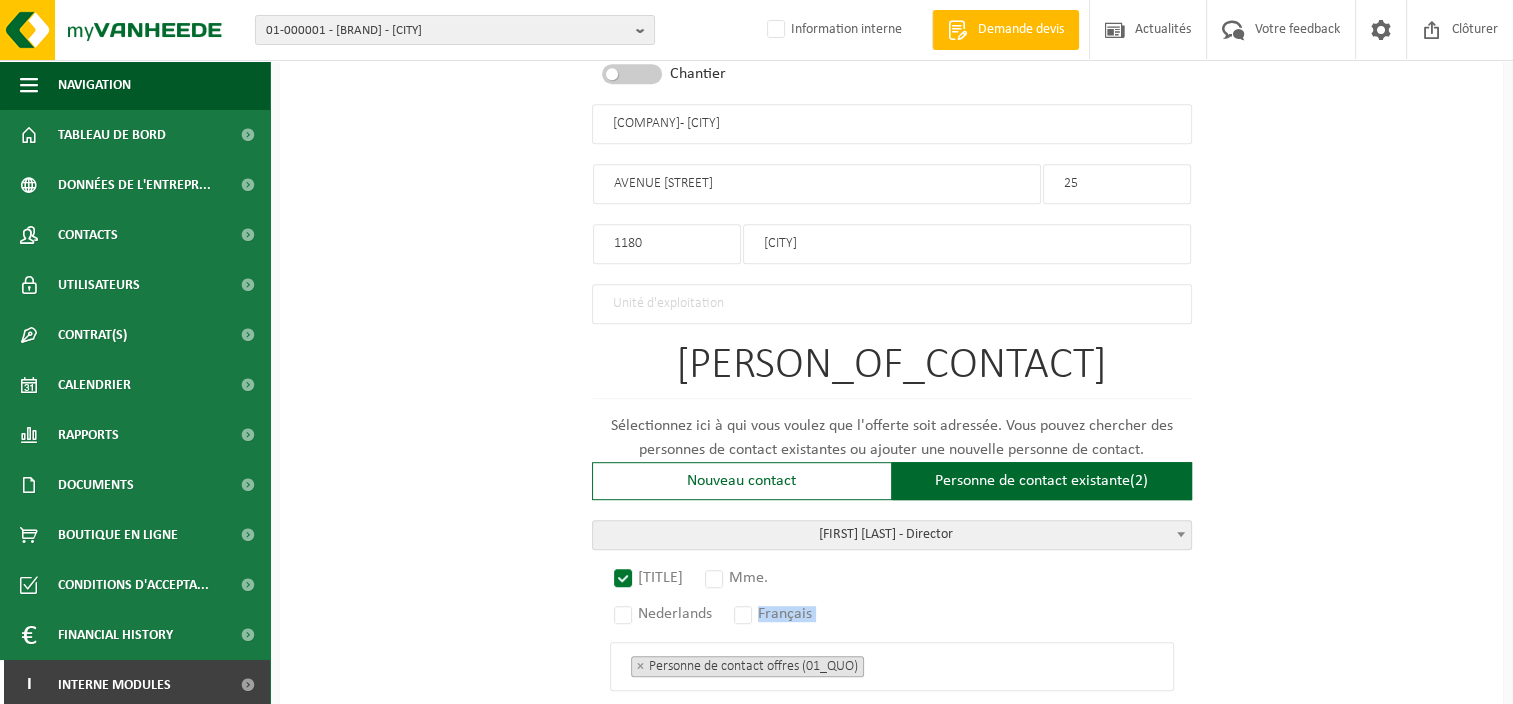 click on "Mr.       Mme.           Nederlands       Français          Personne de contact offres (01_QUO)   Responsable gestion des déchets (01_RMM)   Responsable collectes (01_COL)   Site access (02_ACC)   Digital Invoice (01_DIG)   × Personne de contact offres (01_QUO)       ALEXANDRE SAMUEL MIC       GUISE       Director" at bounding box center [892, 780] 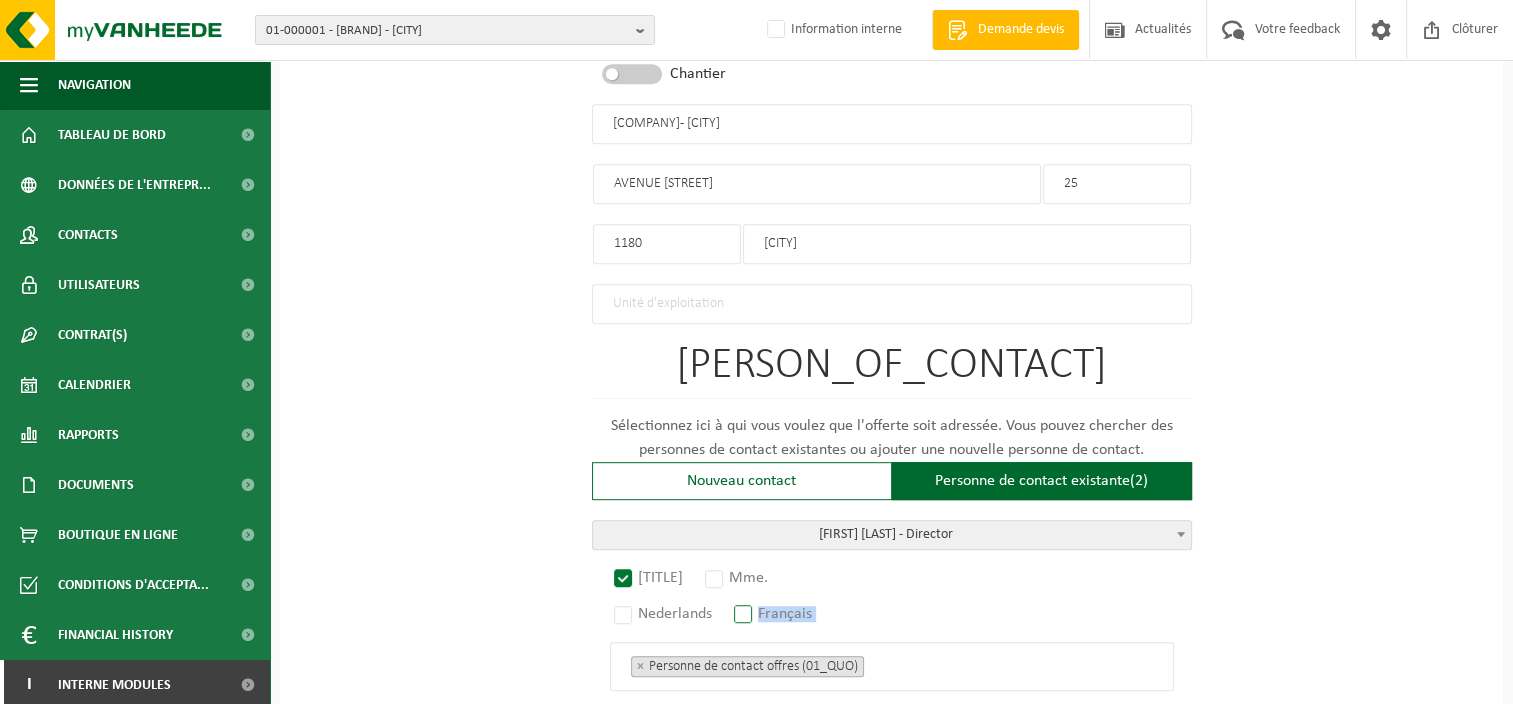 click on "Français" at bounding box center (774, 614) 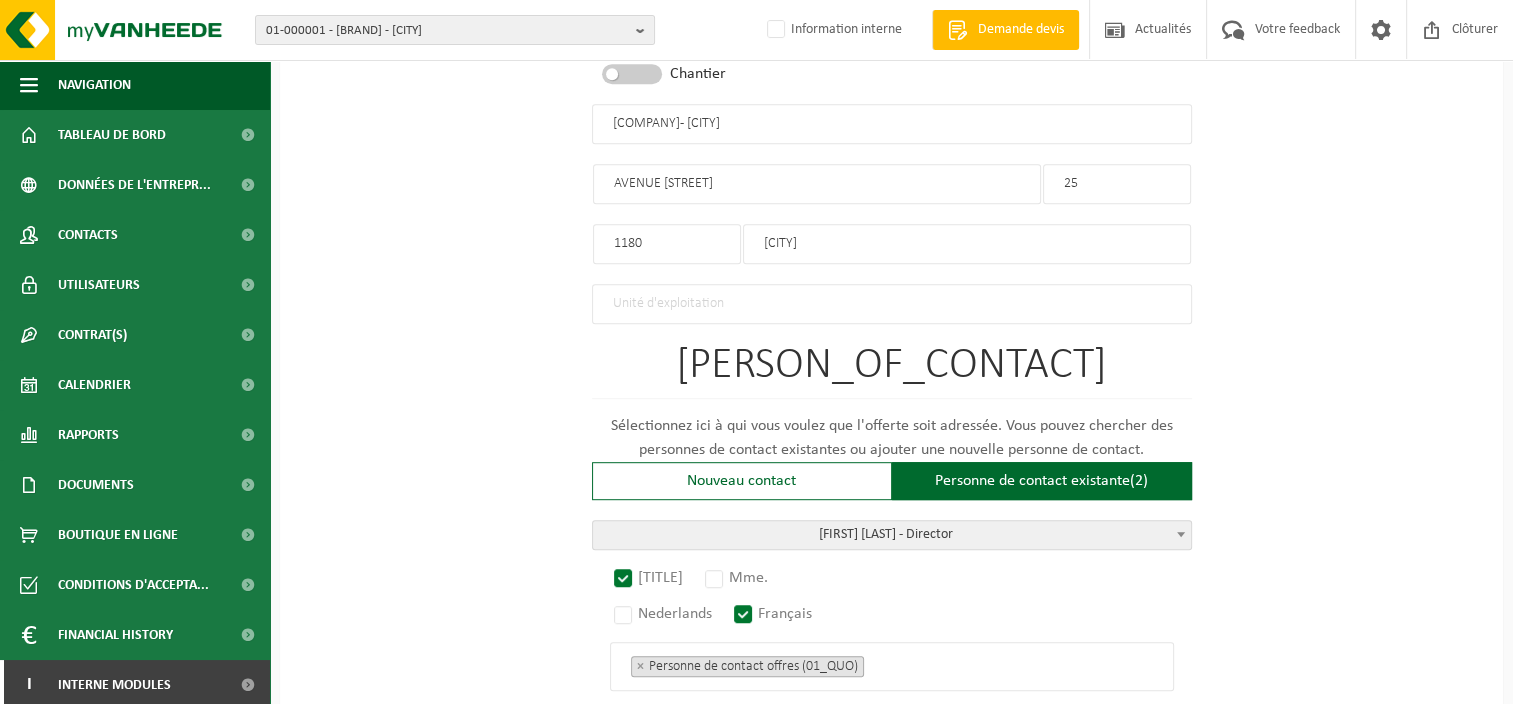 click on "× Personne de contact offres (01_QUO)" at bounding box center [892, 666] 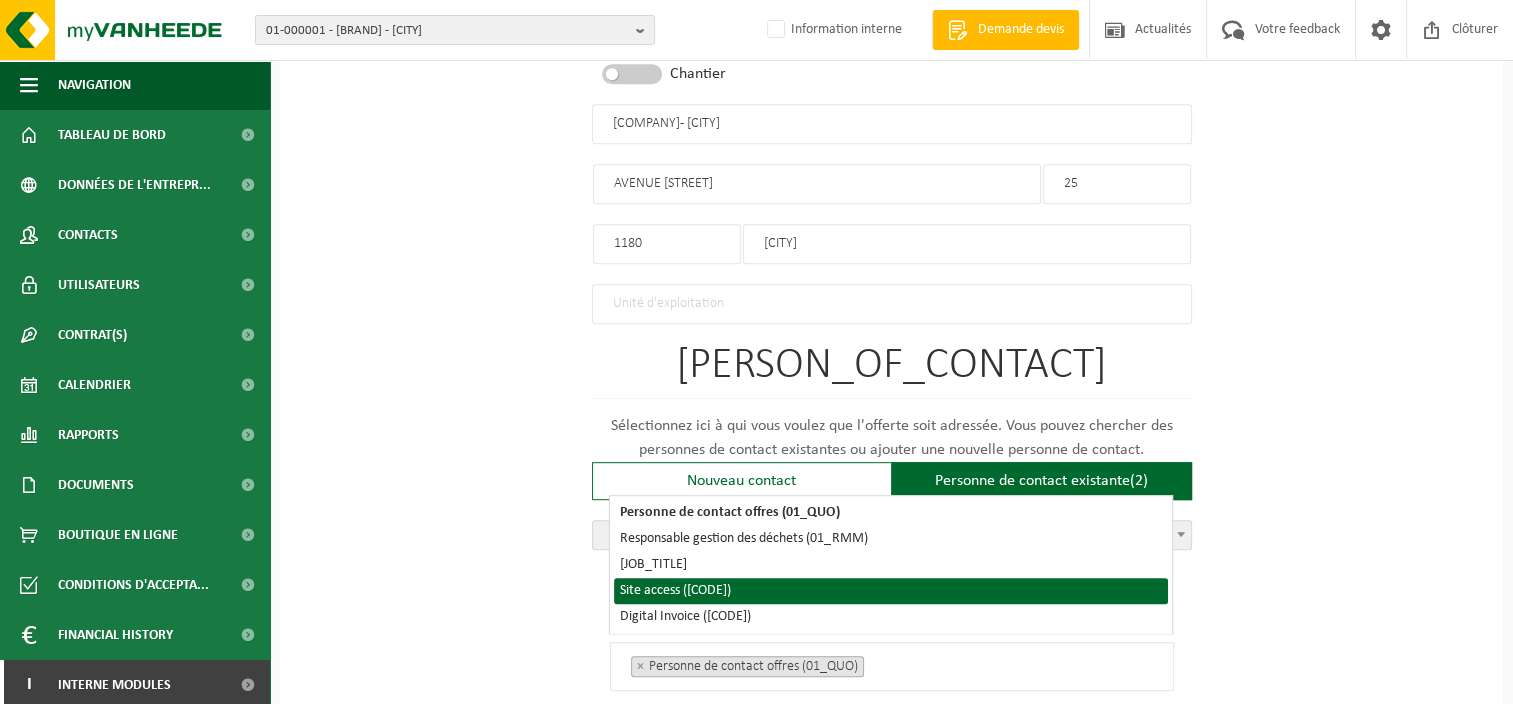 click on "Site access (02_ACC)" at bounding box center (891, 591) 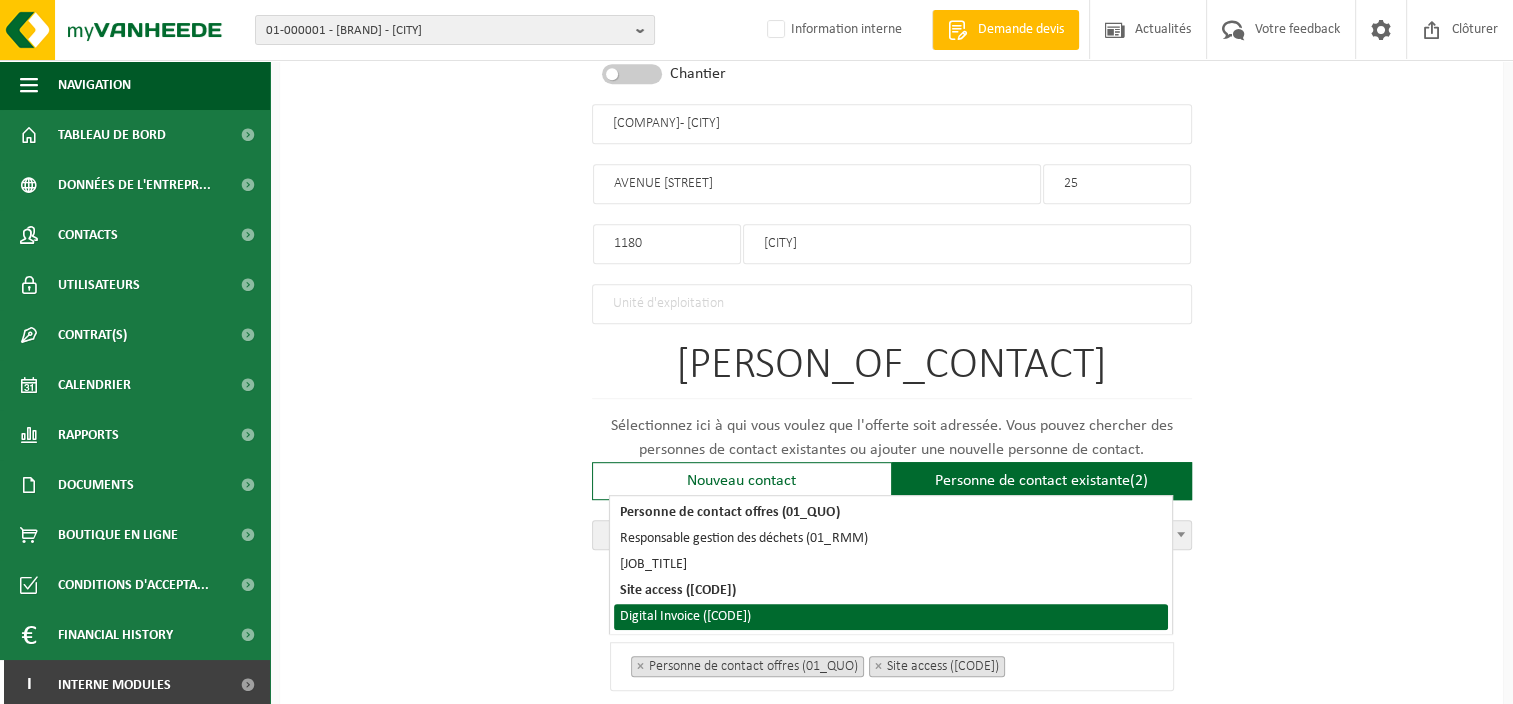 click on "Digital Invoice (01_DIG)" at bounding box center [891, 617] 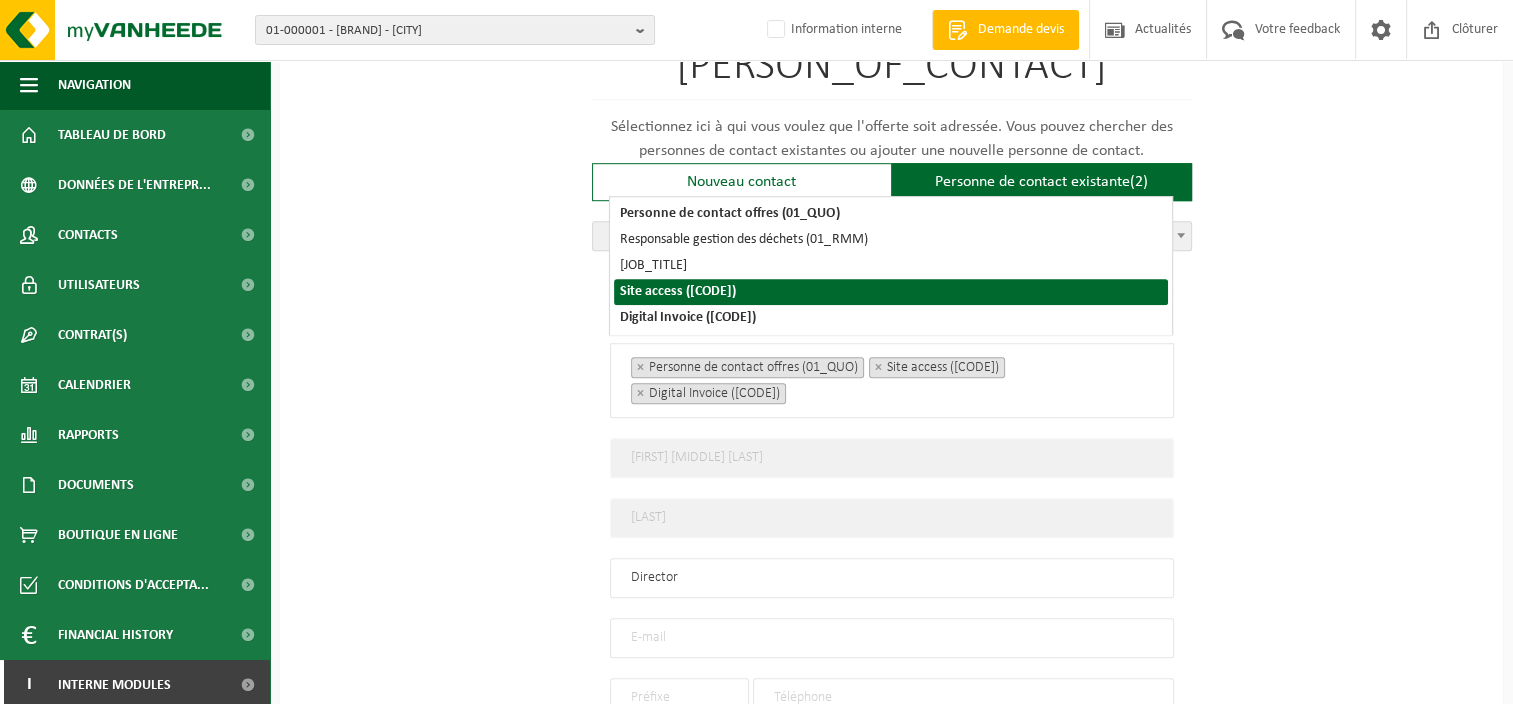 scroll, scrollTop: 1300, scrollLeft: 0, axis: vertical 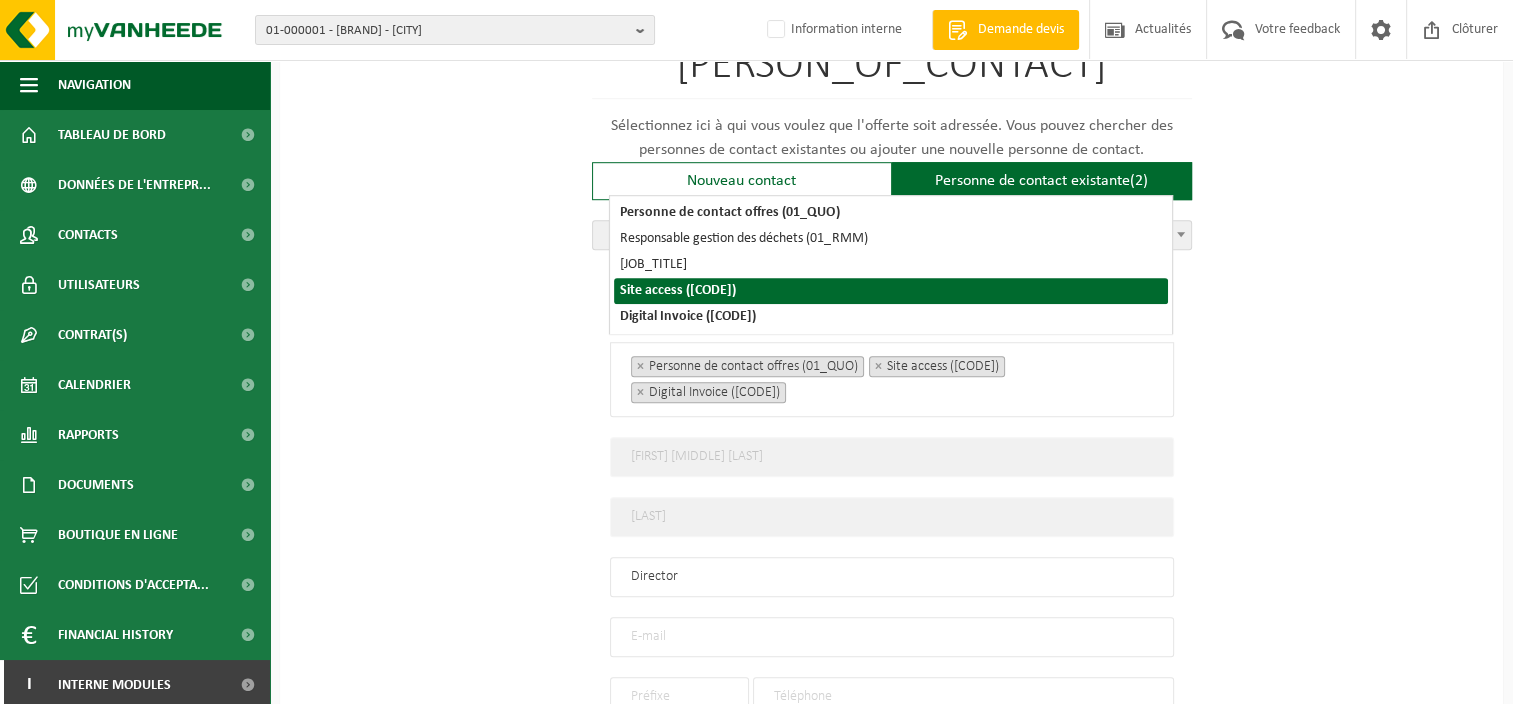 click on "GUISE" at bounding box center (892, 517) 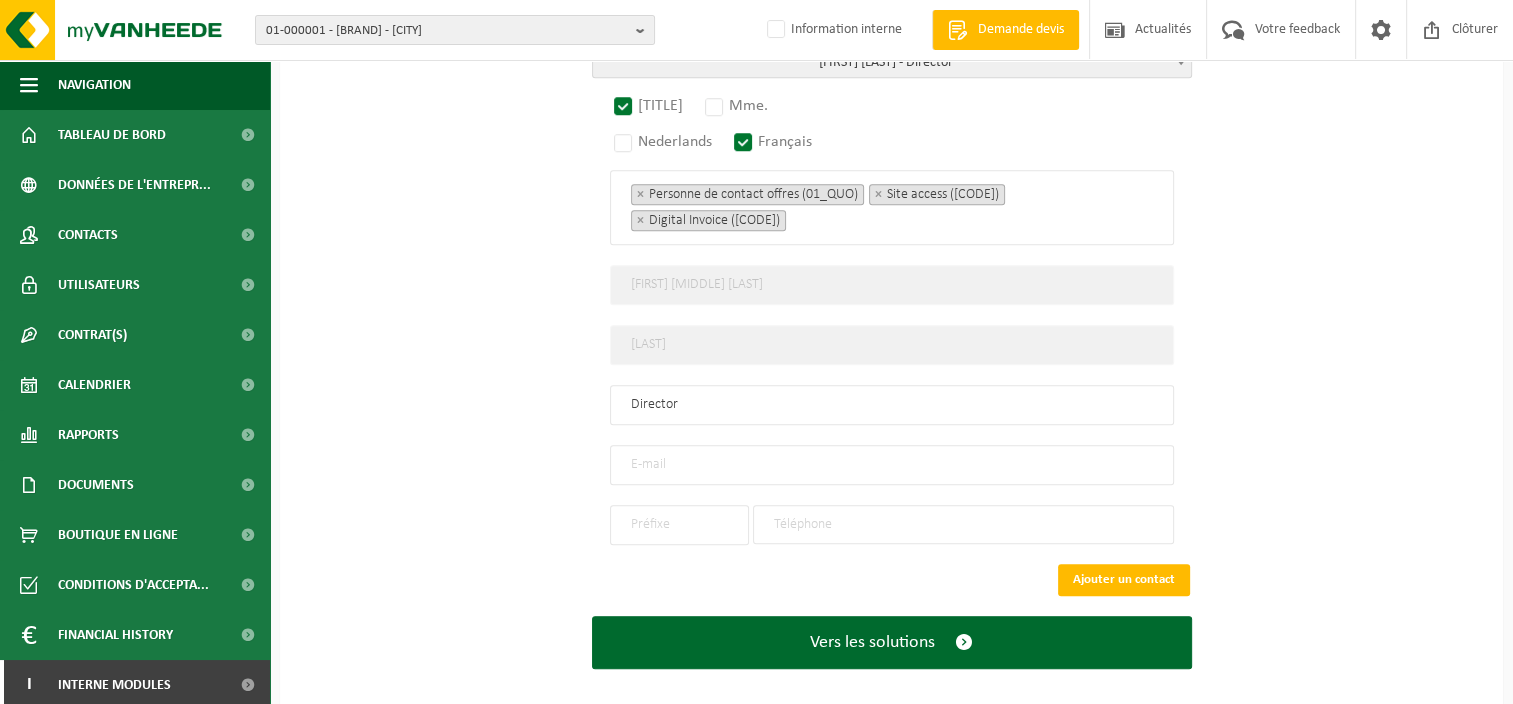 scroll, scrollTop: 1482, scrollLeft: 0, axis: vertical 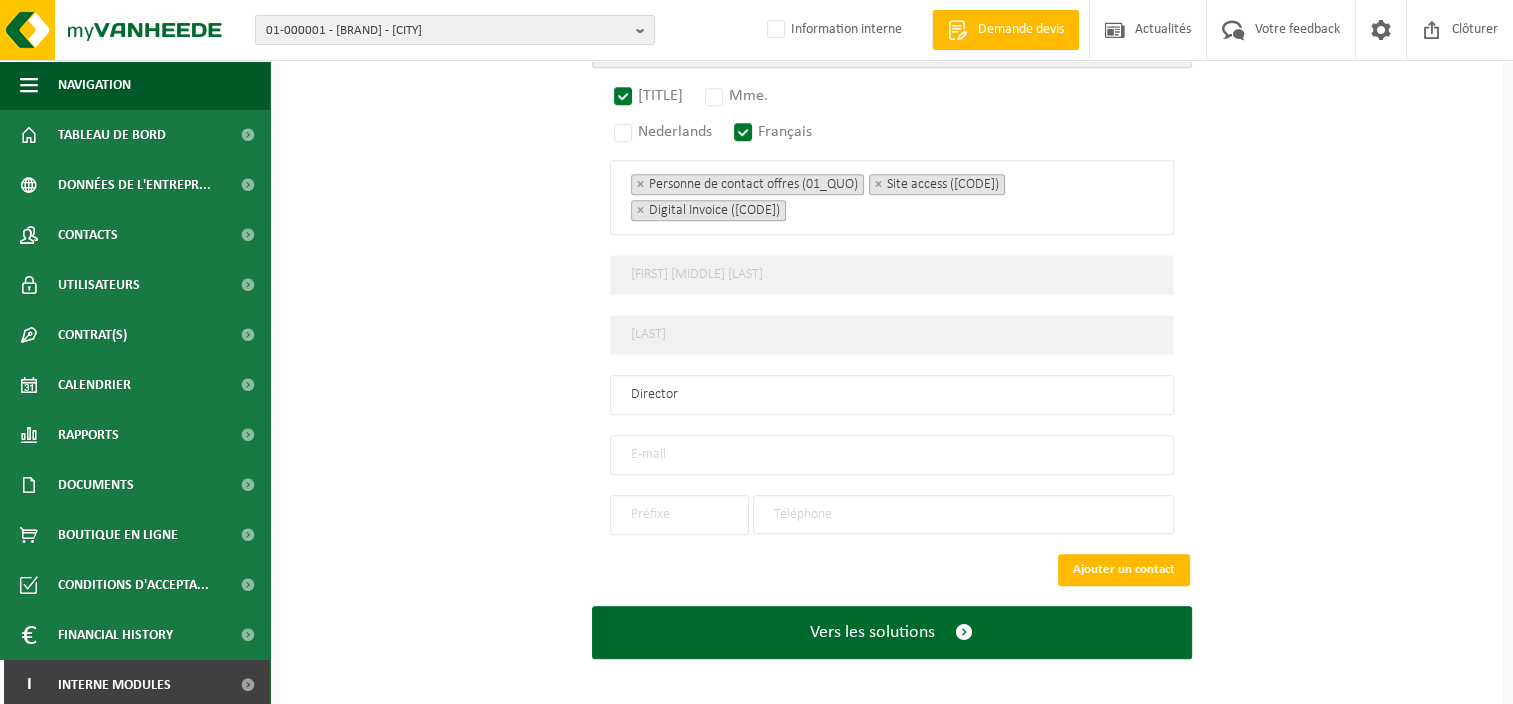 click at bounding box center (892, 455) 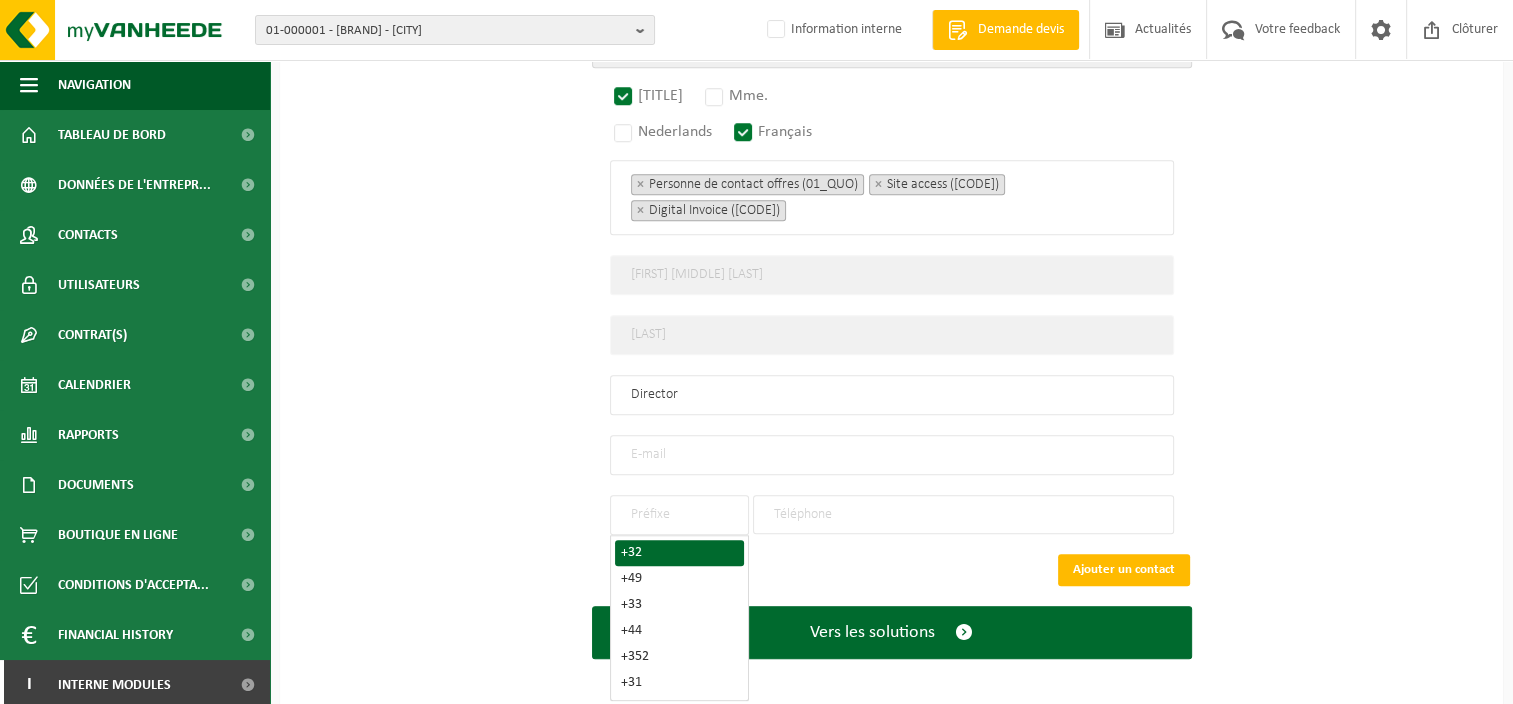 click on "+32" at bounding box center [679, 553] 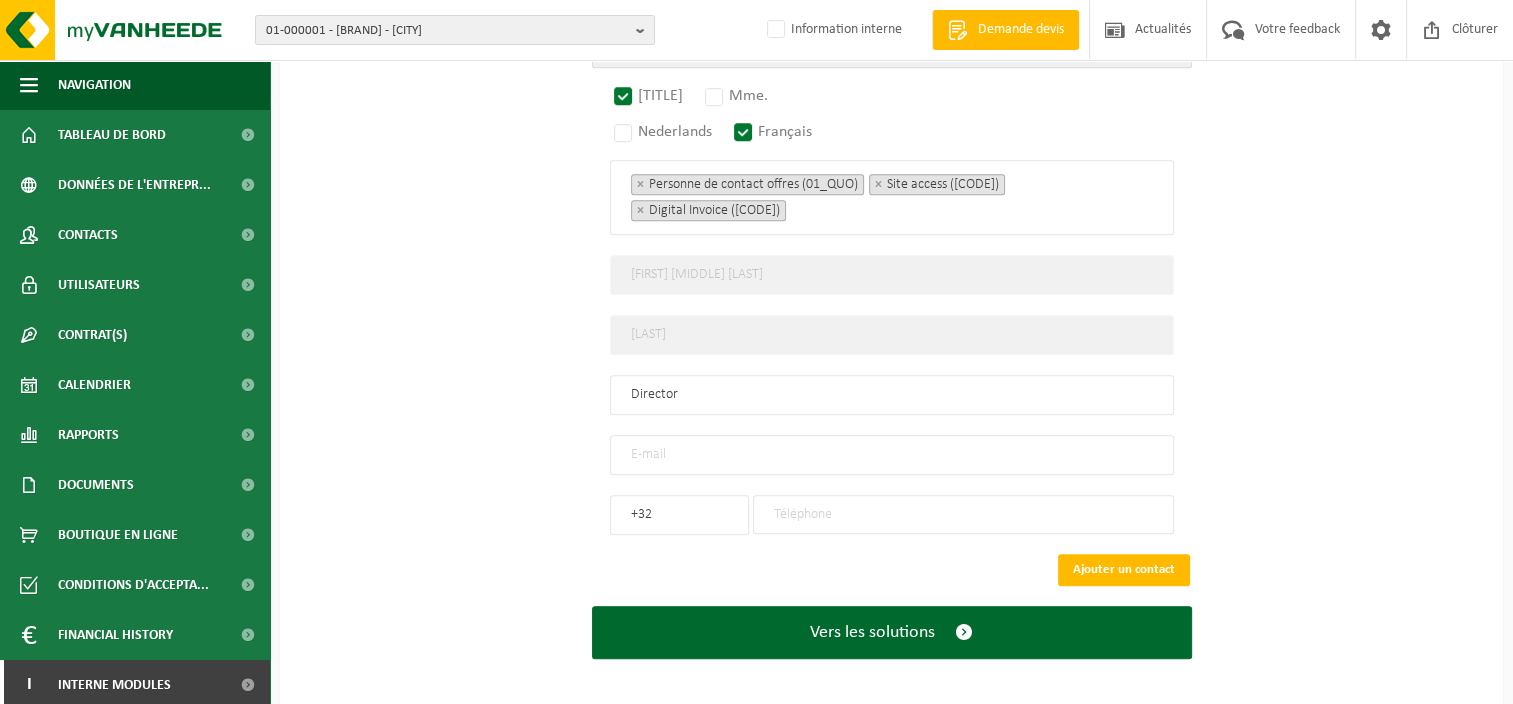 click at bounding box center (892, 455) 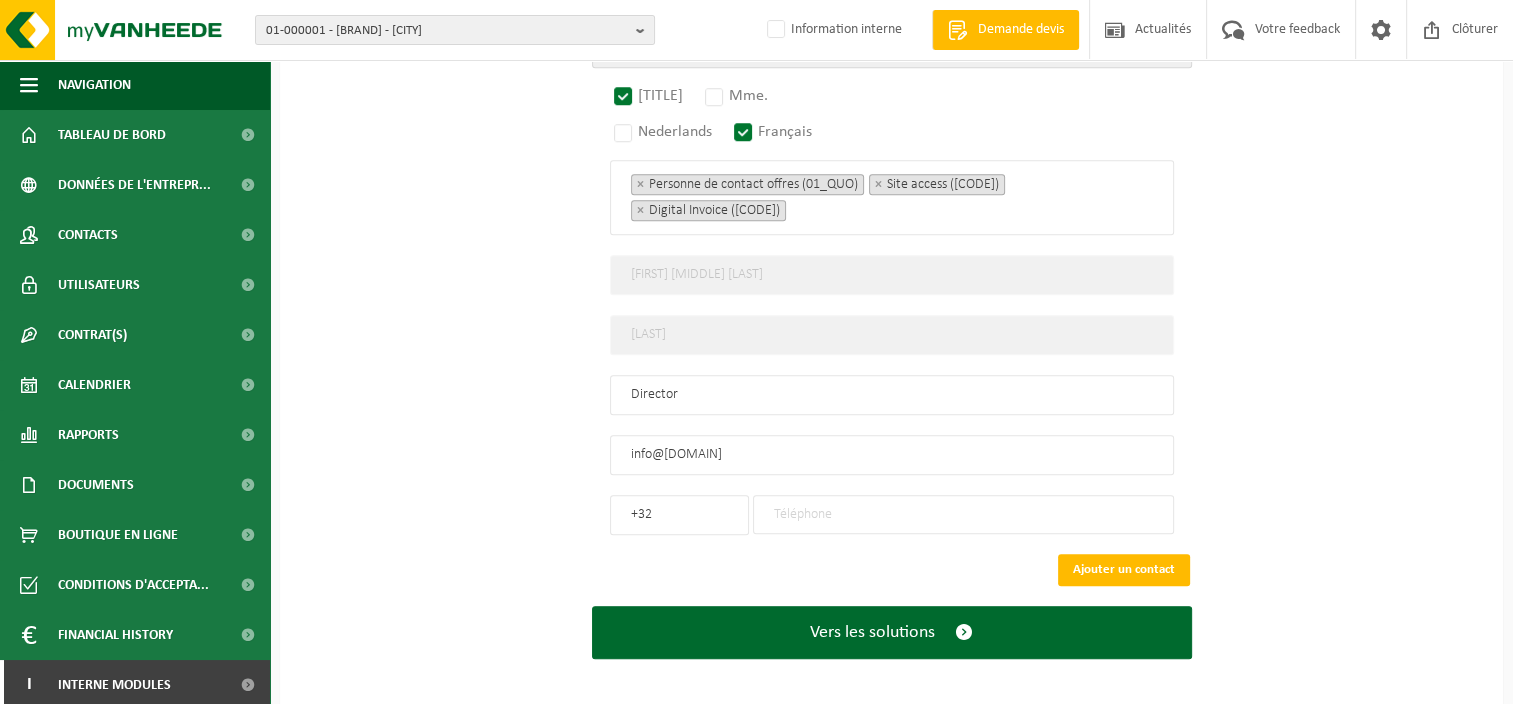 type on "info@ag-consulting.tech" 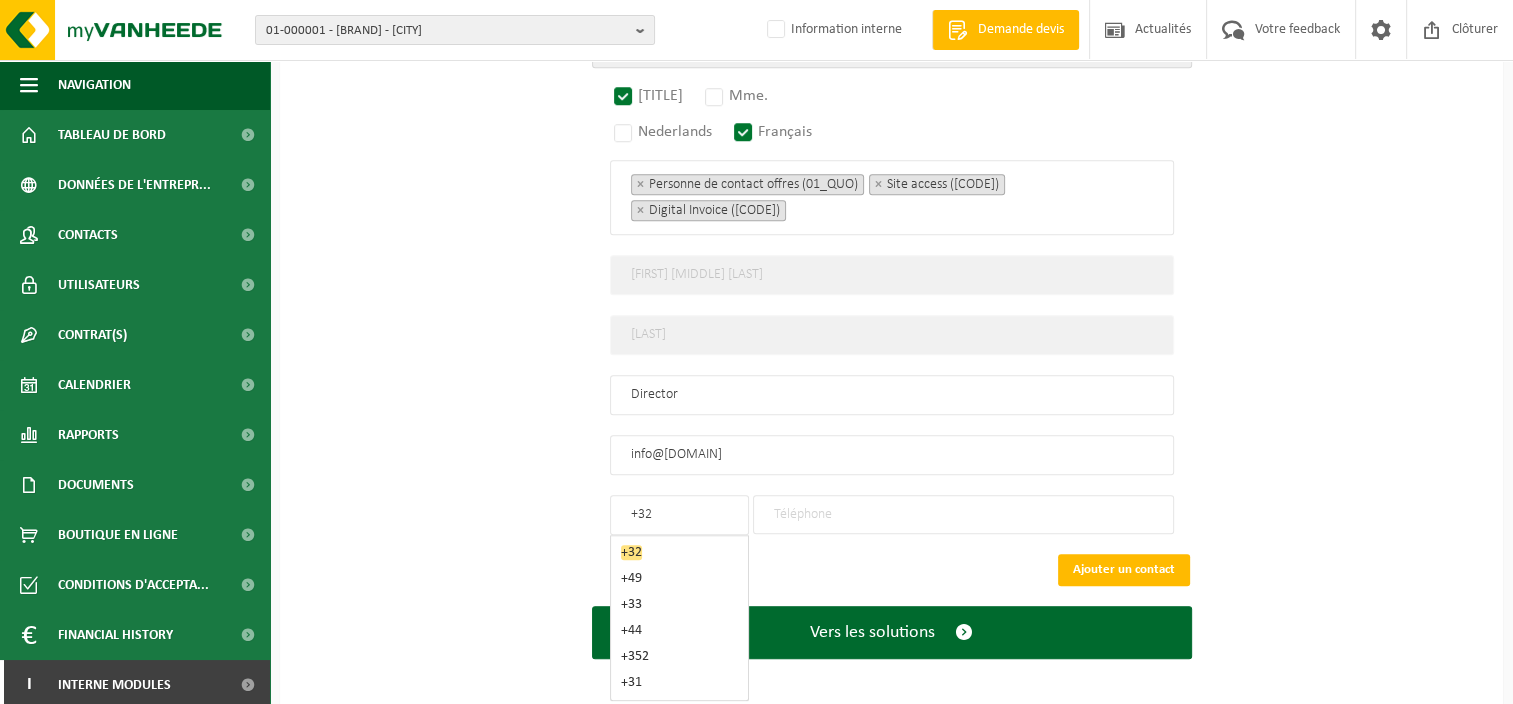 click on "+32" at bounding box center (679, 515) 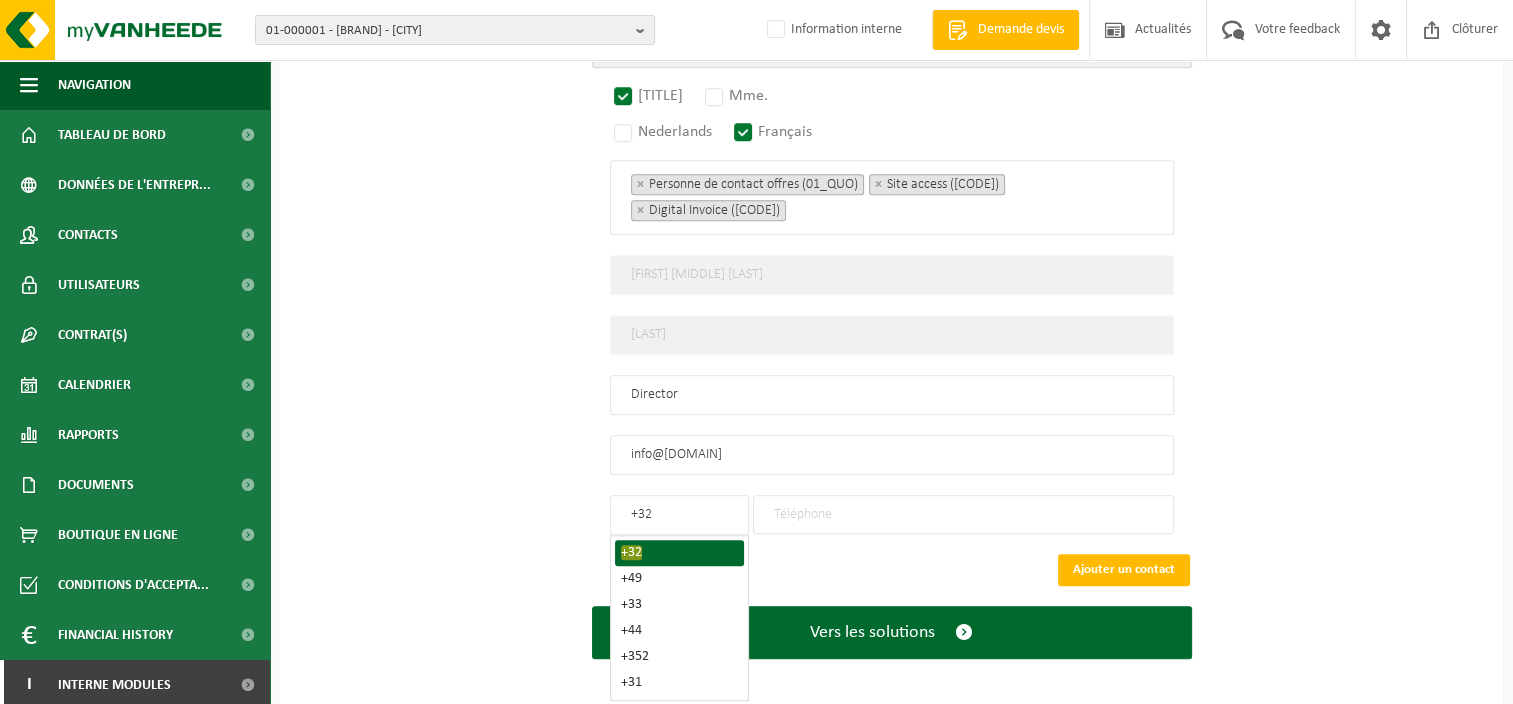 click on "+32" at bounding box center [679, 553] 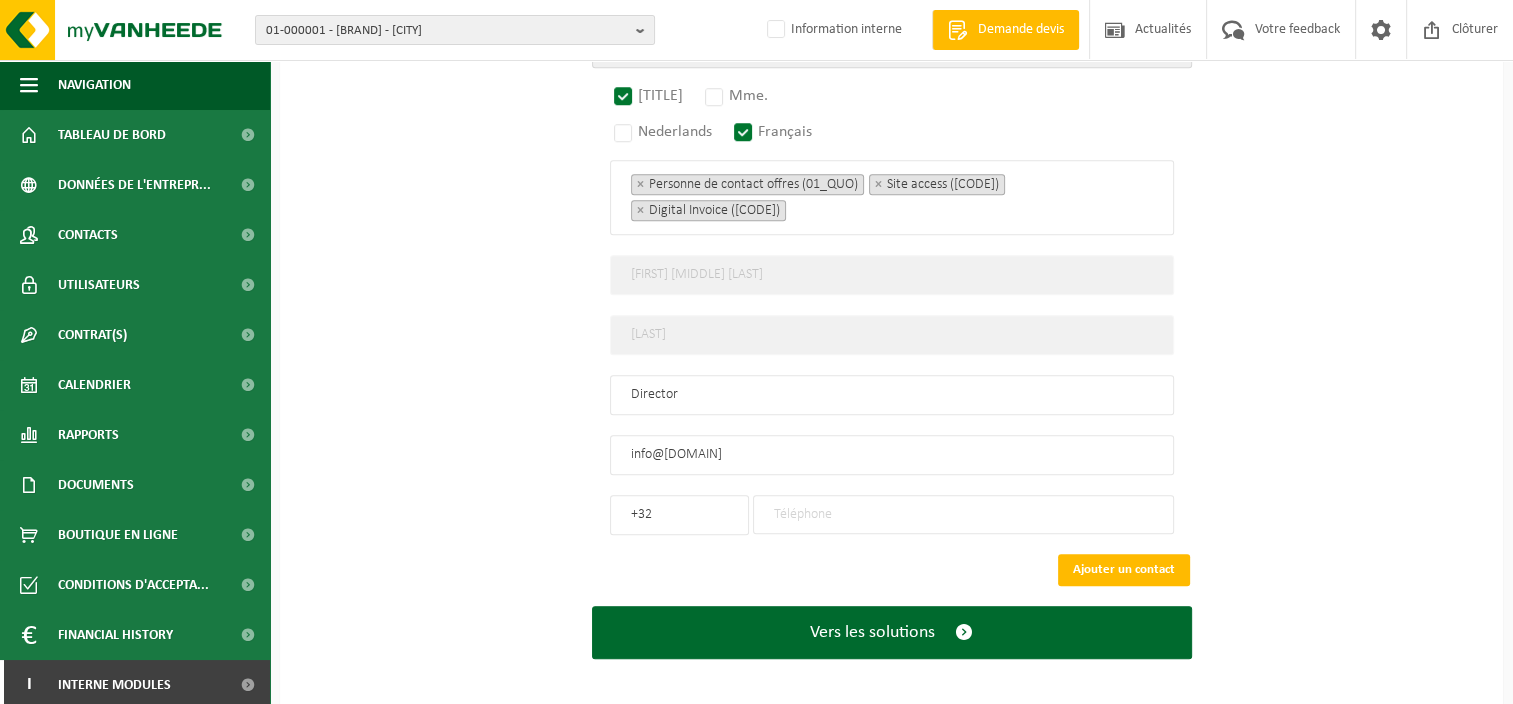 click at bounding box center [963, 514] 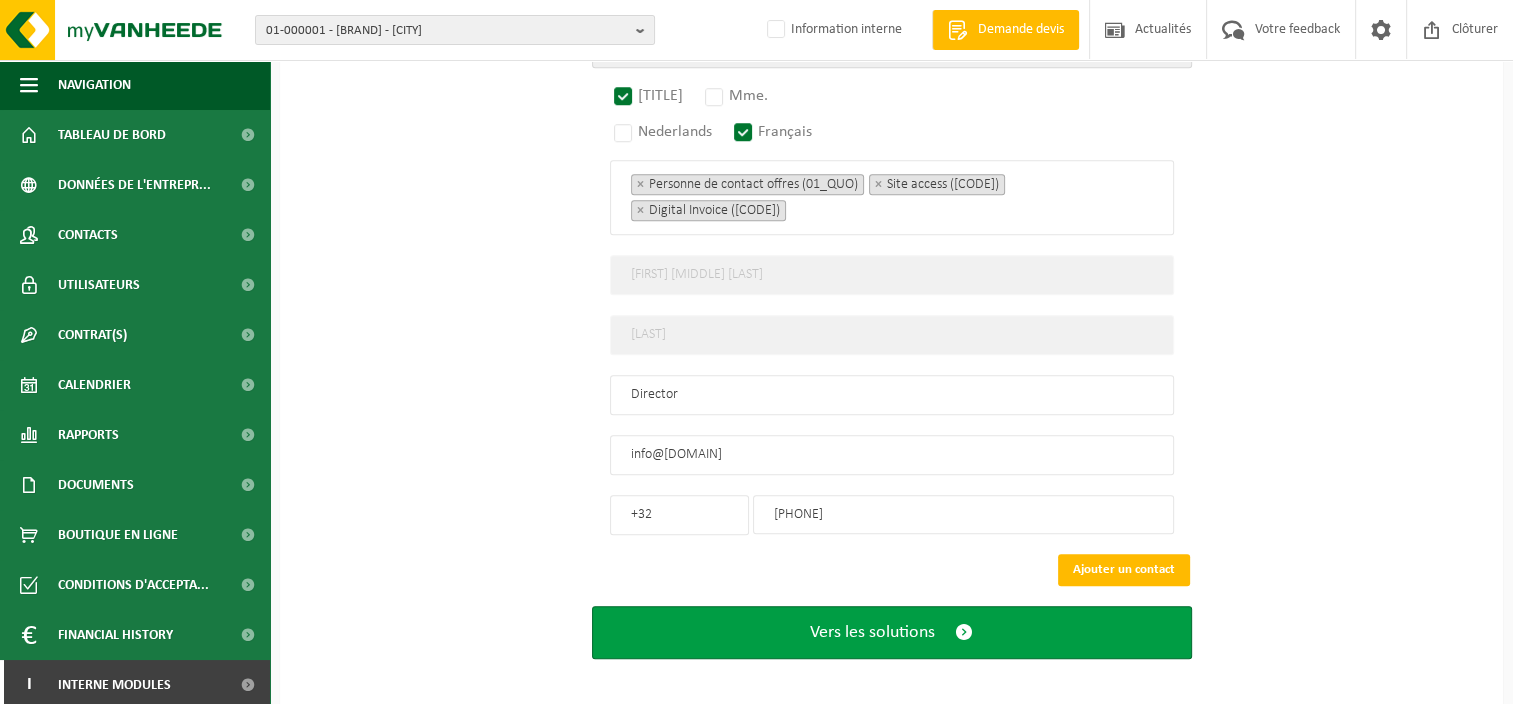type on "0496/19 90 02" 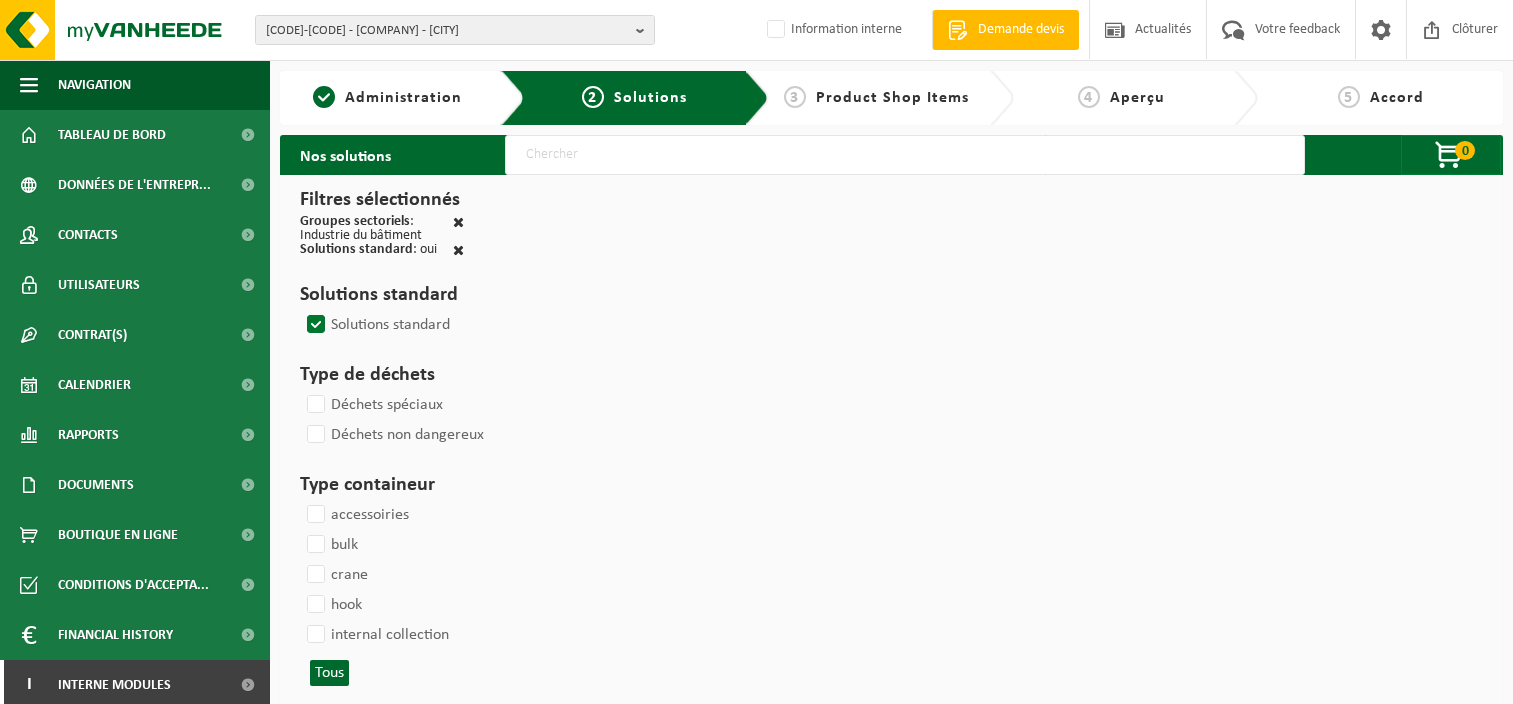 scroll, scrollTop: 0, scrollLeft: 0, axis: both 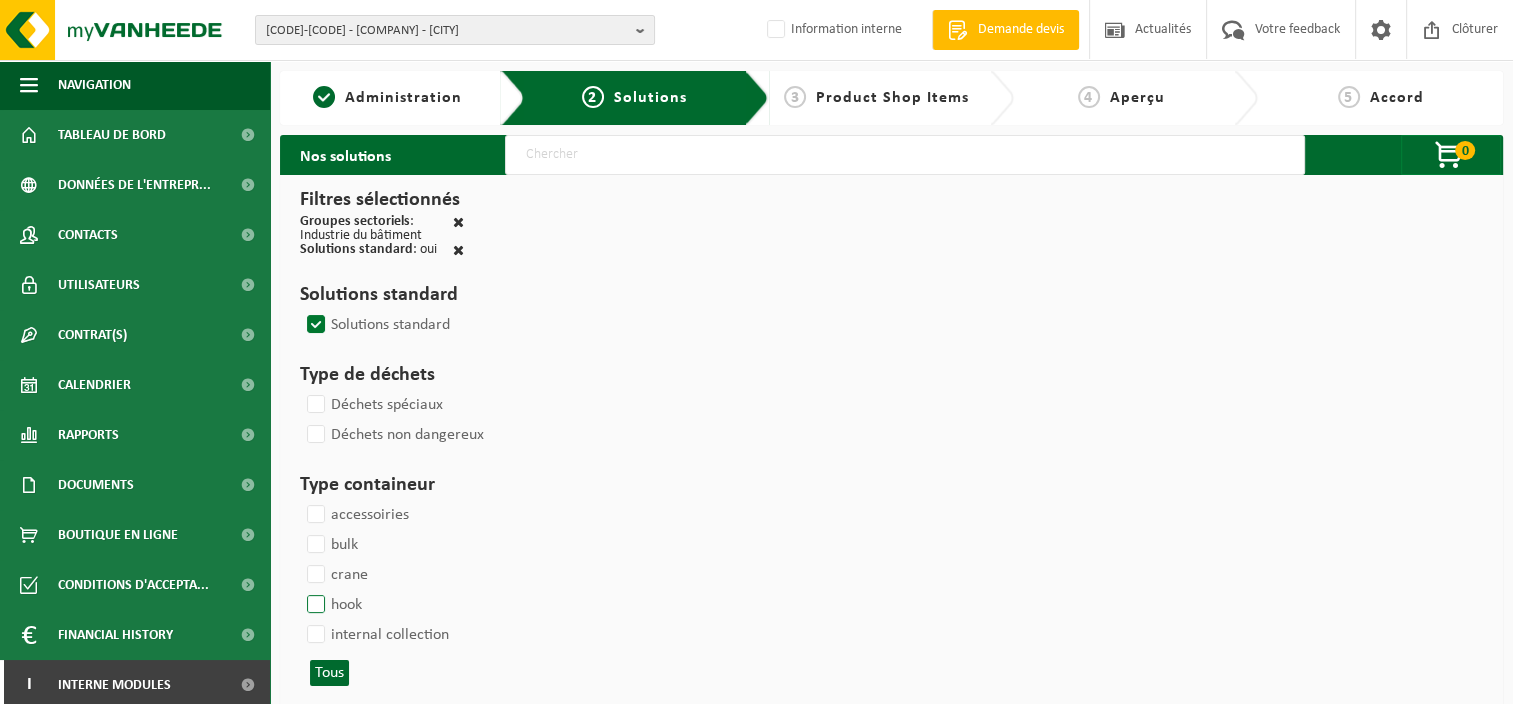 click on "hook" at bounding box center [332, 605] 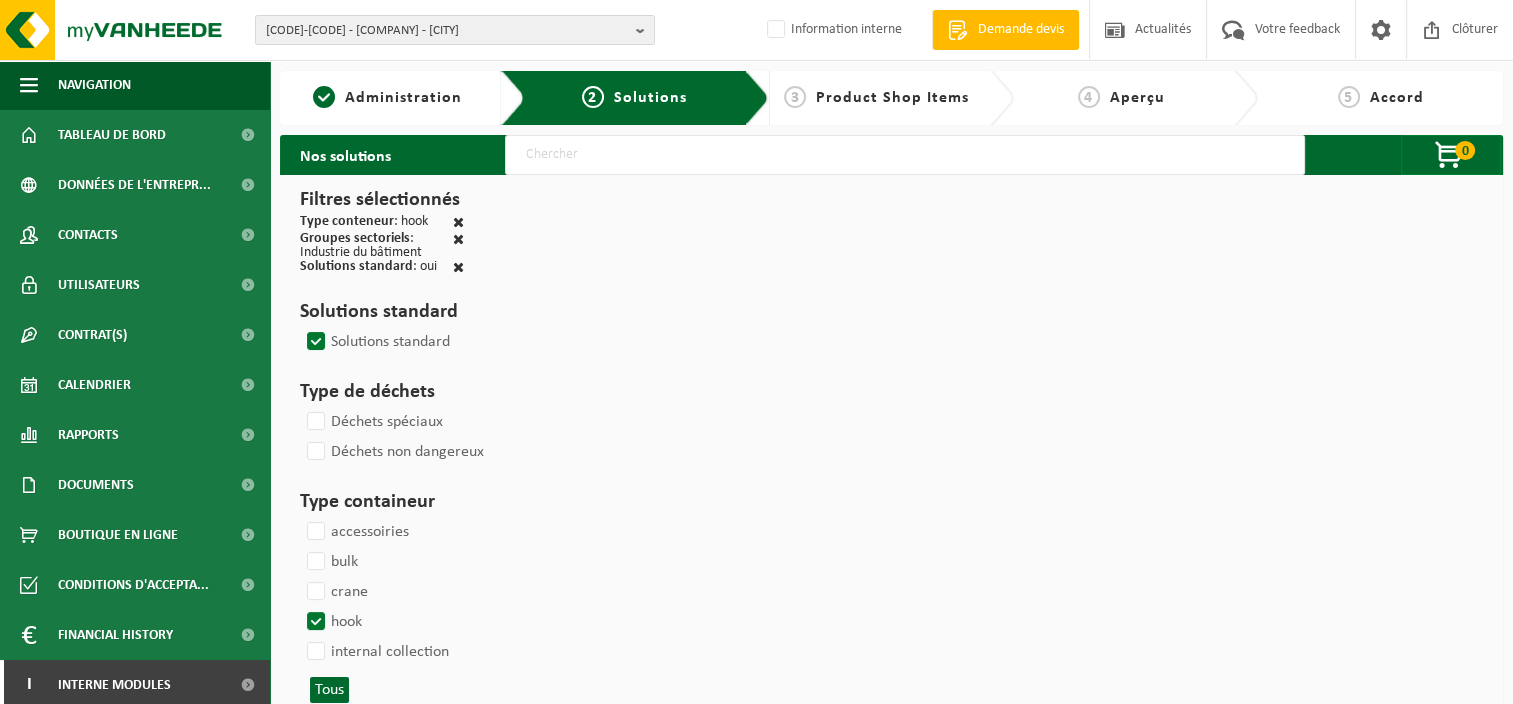 select 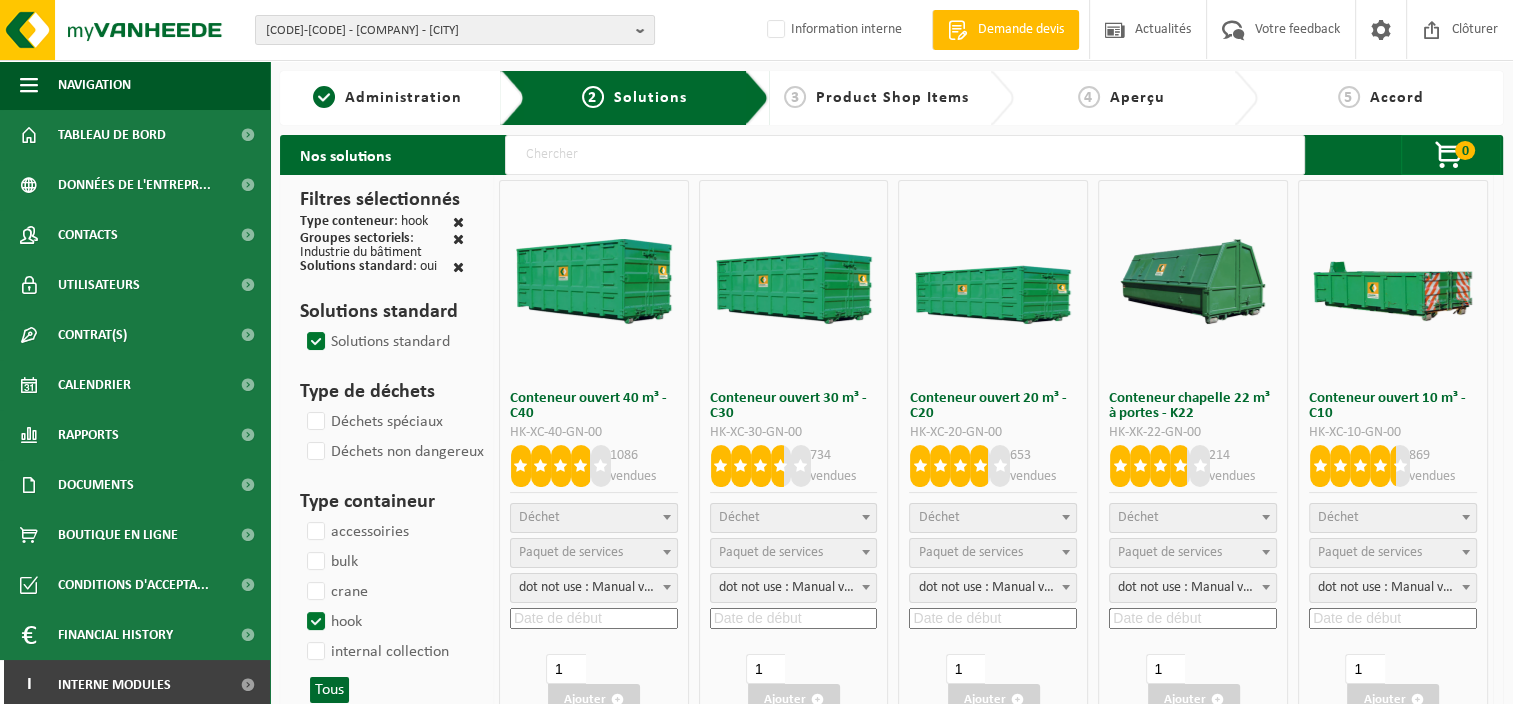 select 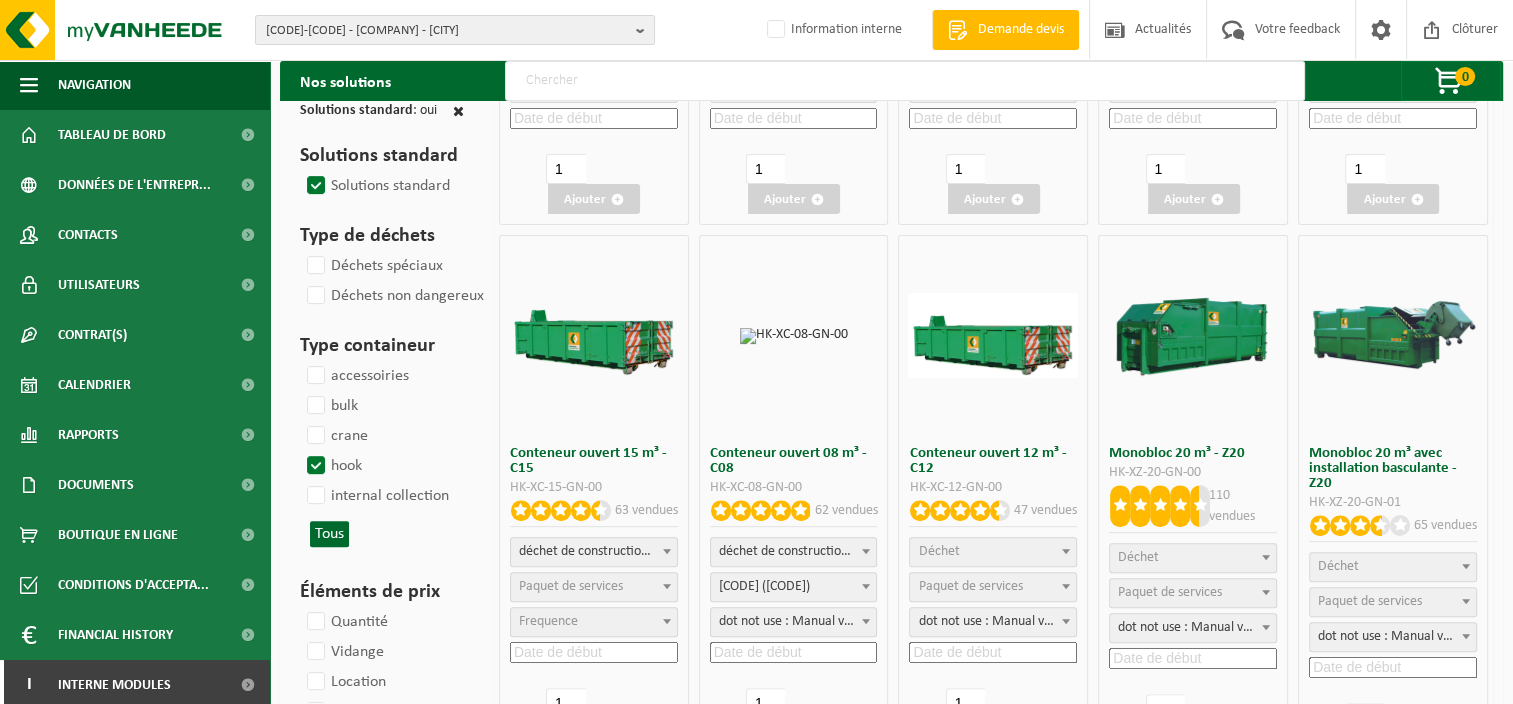 scroll, scrollTop: 700, scrollLeft: 0, axis: vertical 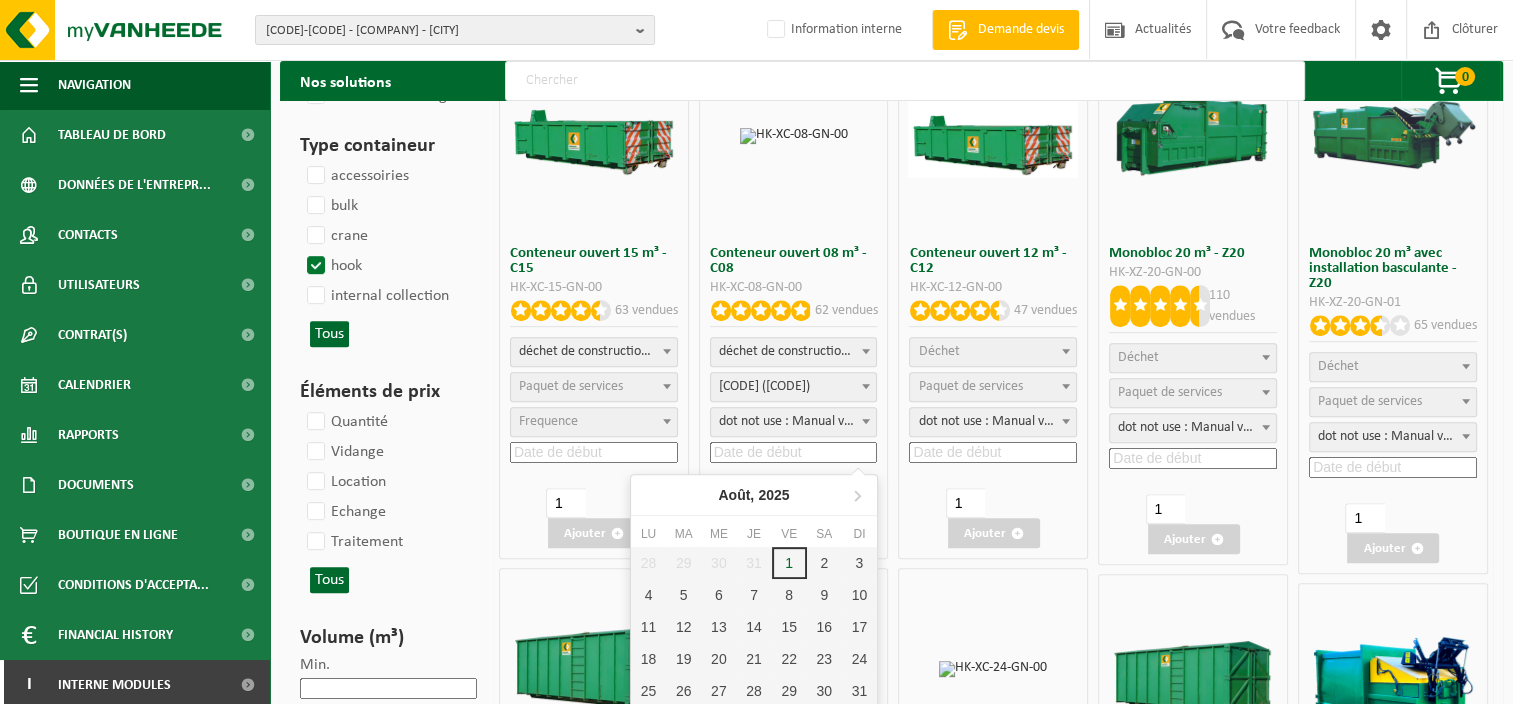 click at bounding box center (794, 452) 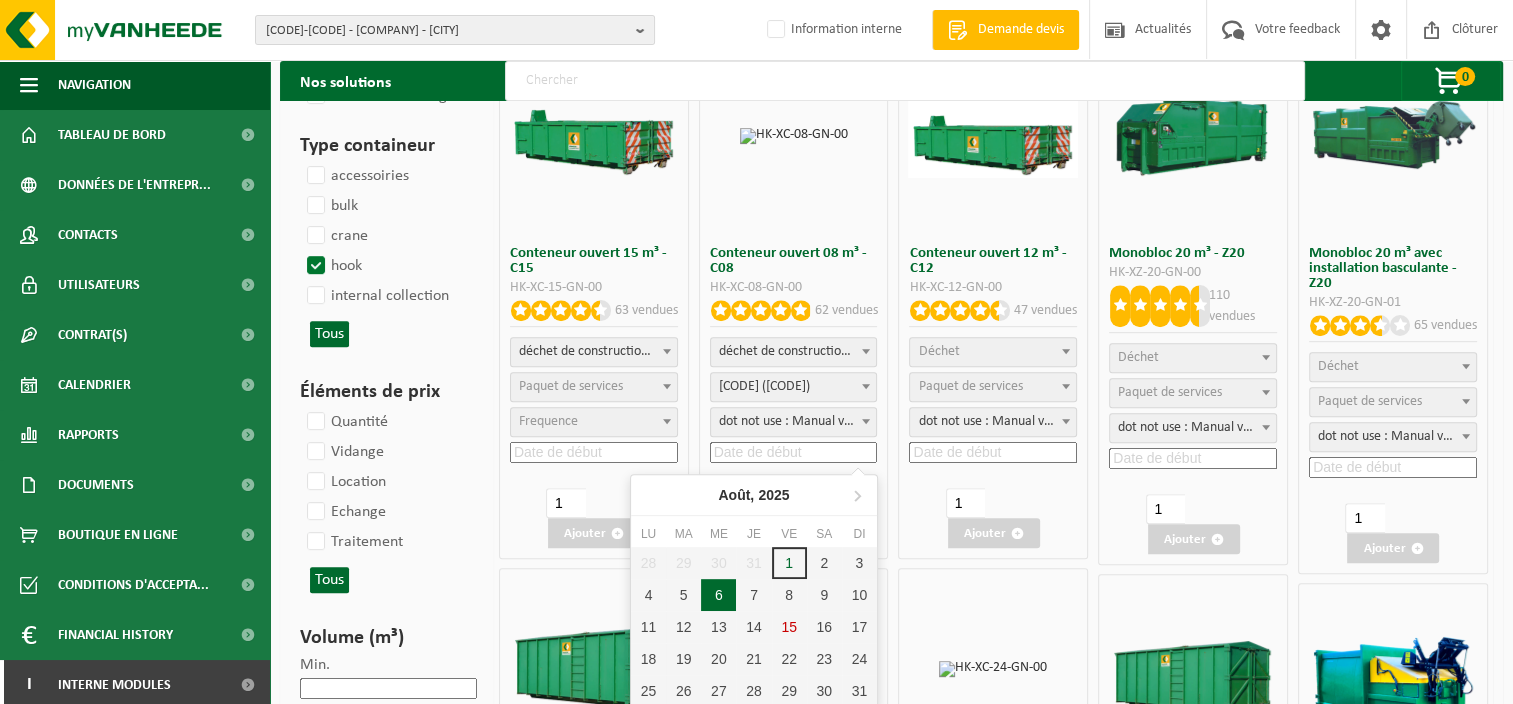 click on "6" at bounding box center (718, 595) 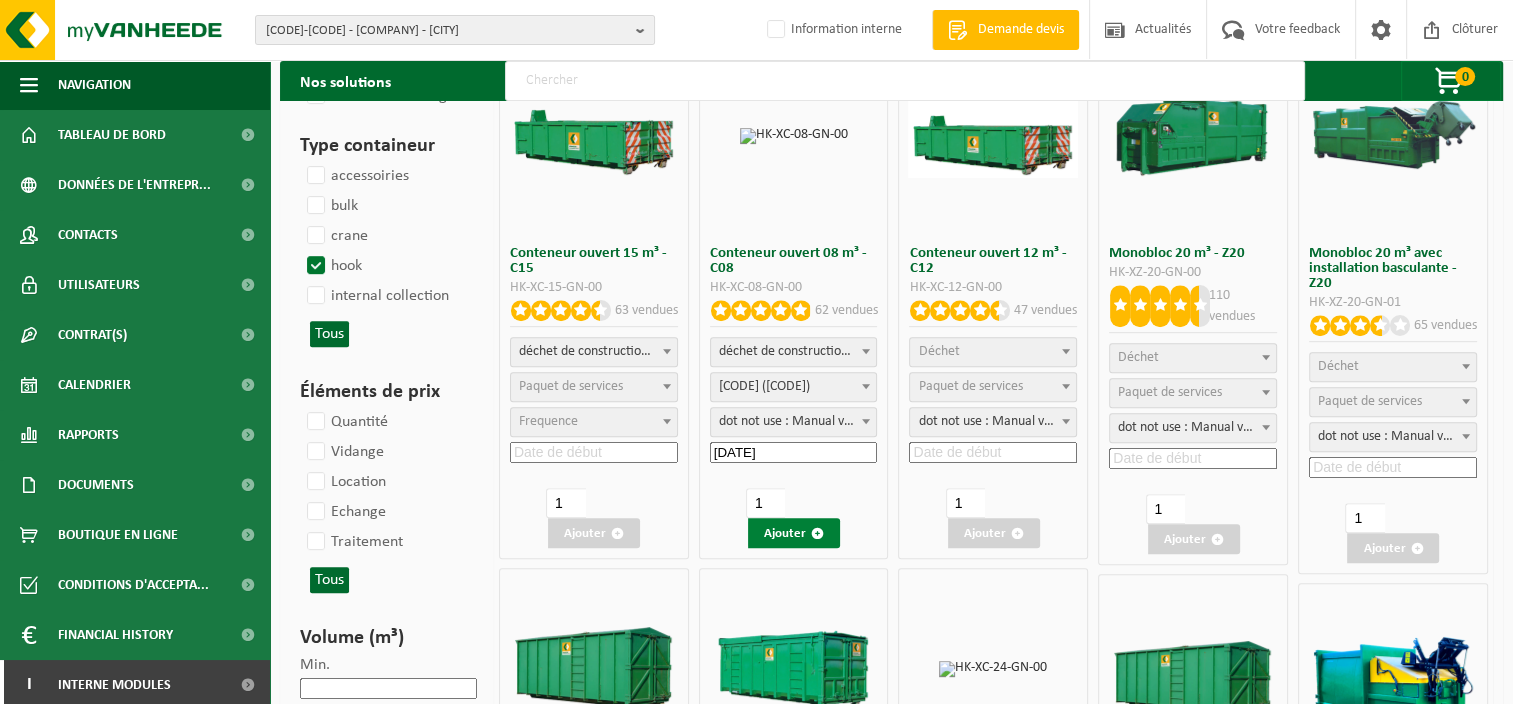 click on "Ajouter" at bounding box center (794, 533) 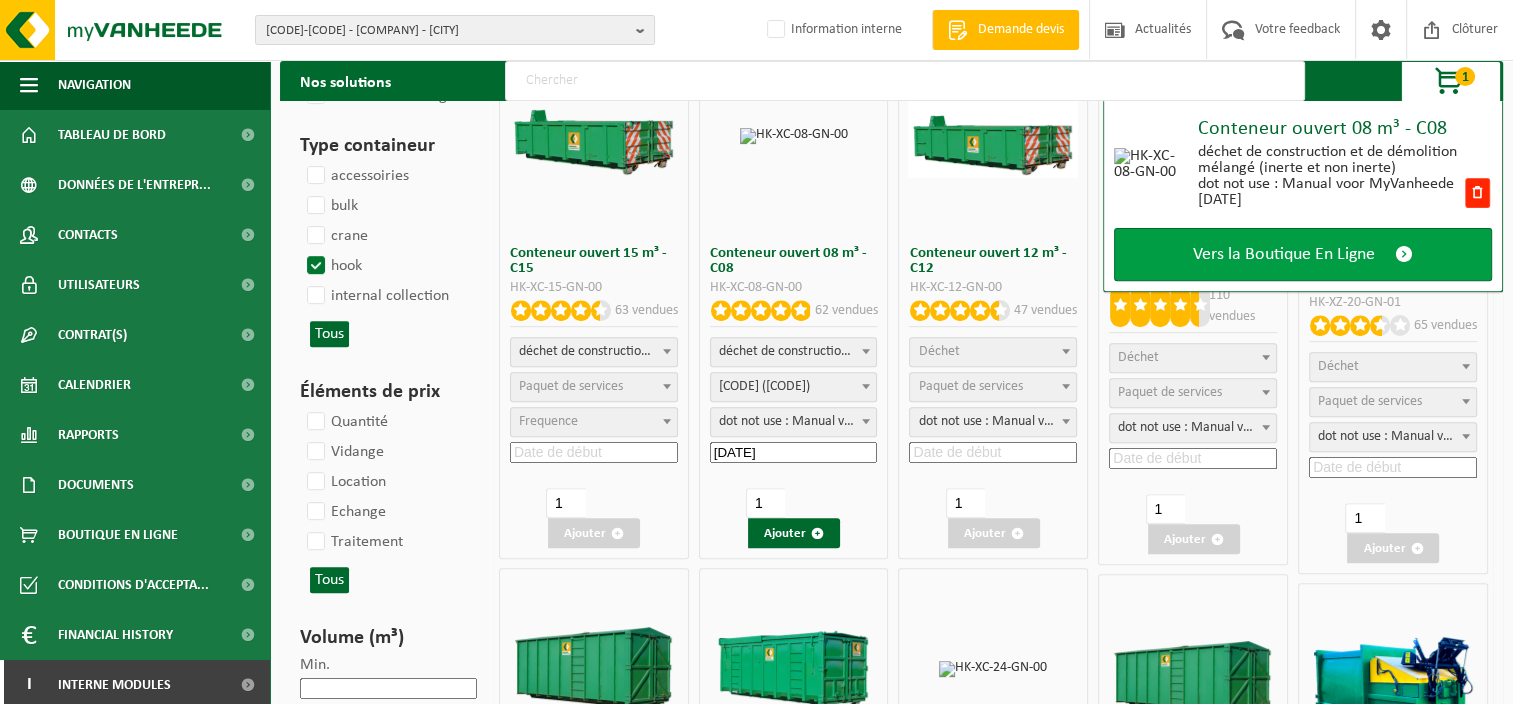 click on "Vers la Boutique En Ligne" at bounding box center (1284, 254) 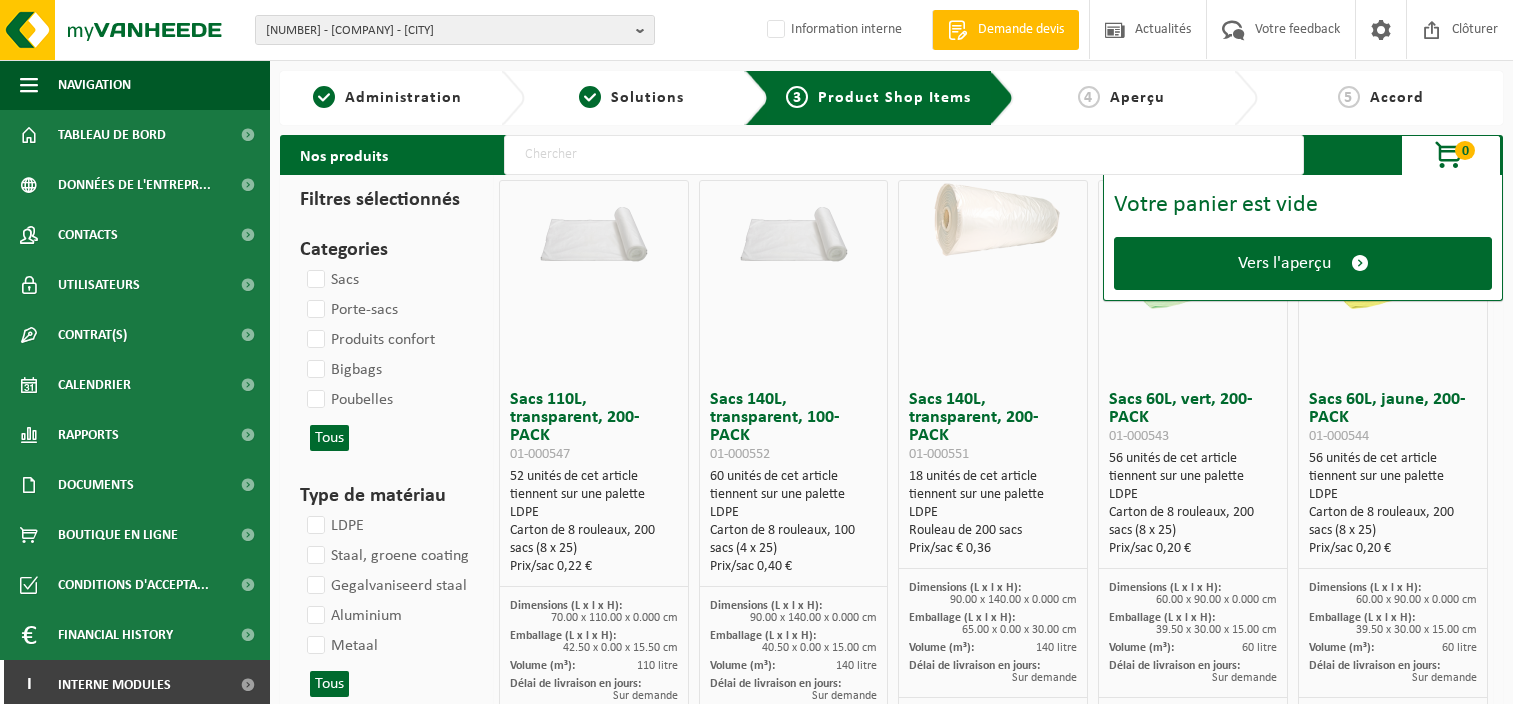 scroll, scrollTop: 0, scrollLeft: 0, axis: both 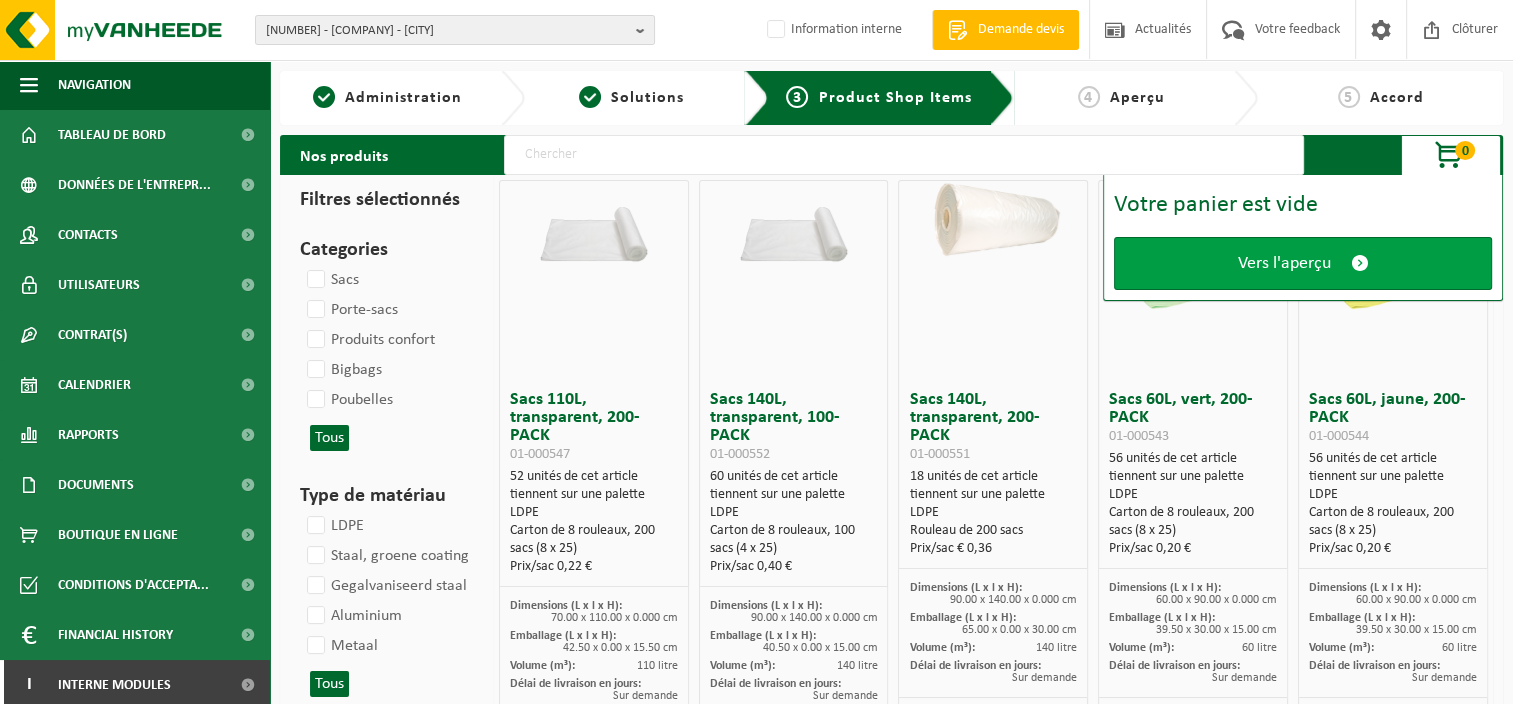 click on "Vers l'aperçu" at bounding box center [1284, 263] 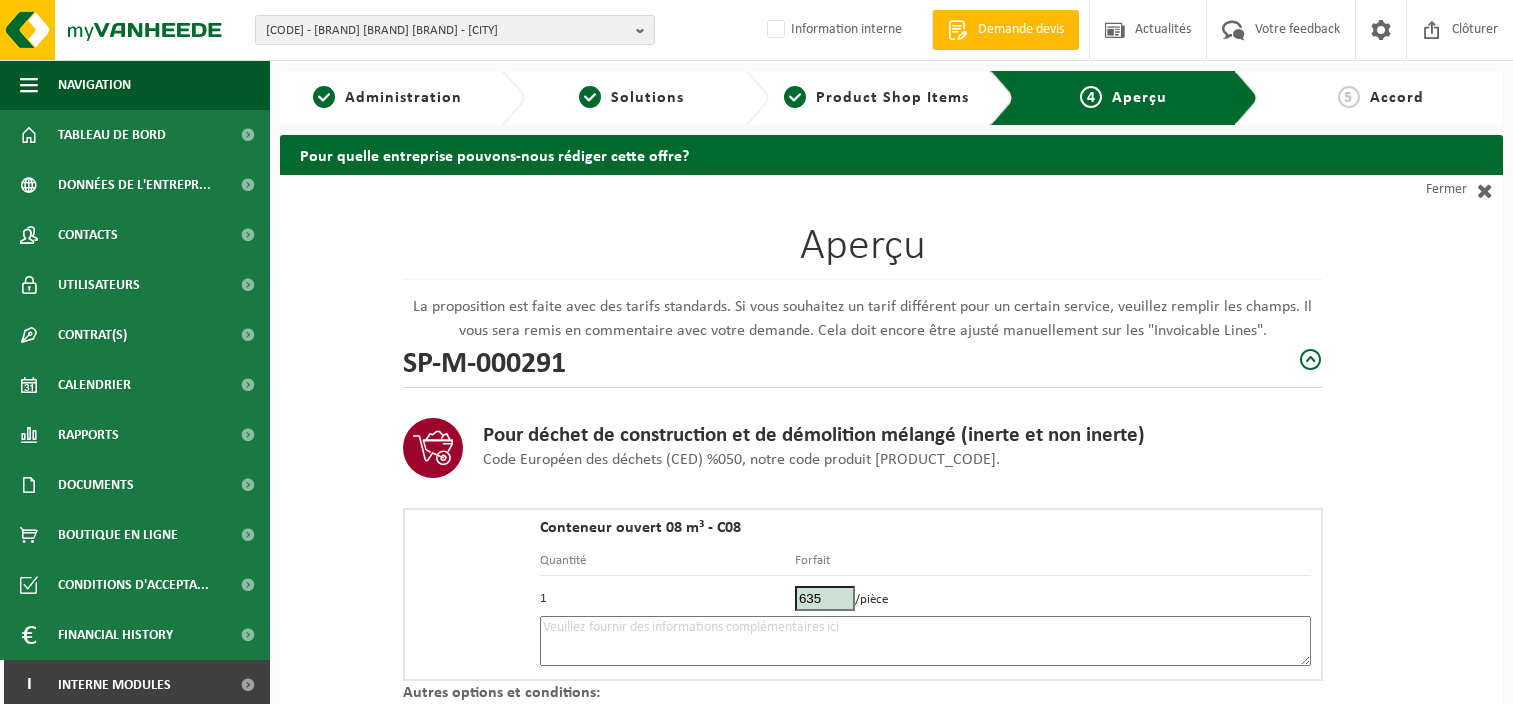 scroll, scrollTop: 0, scrollLeft: 0, axis: both 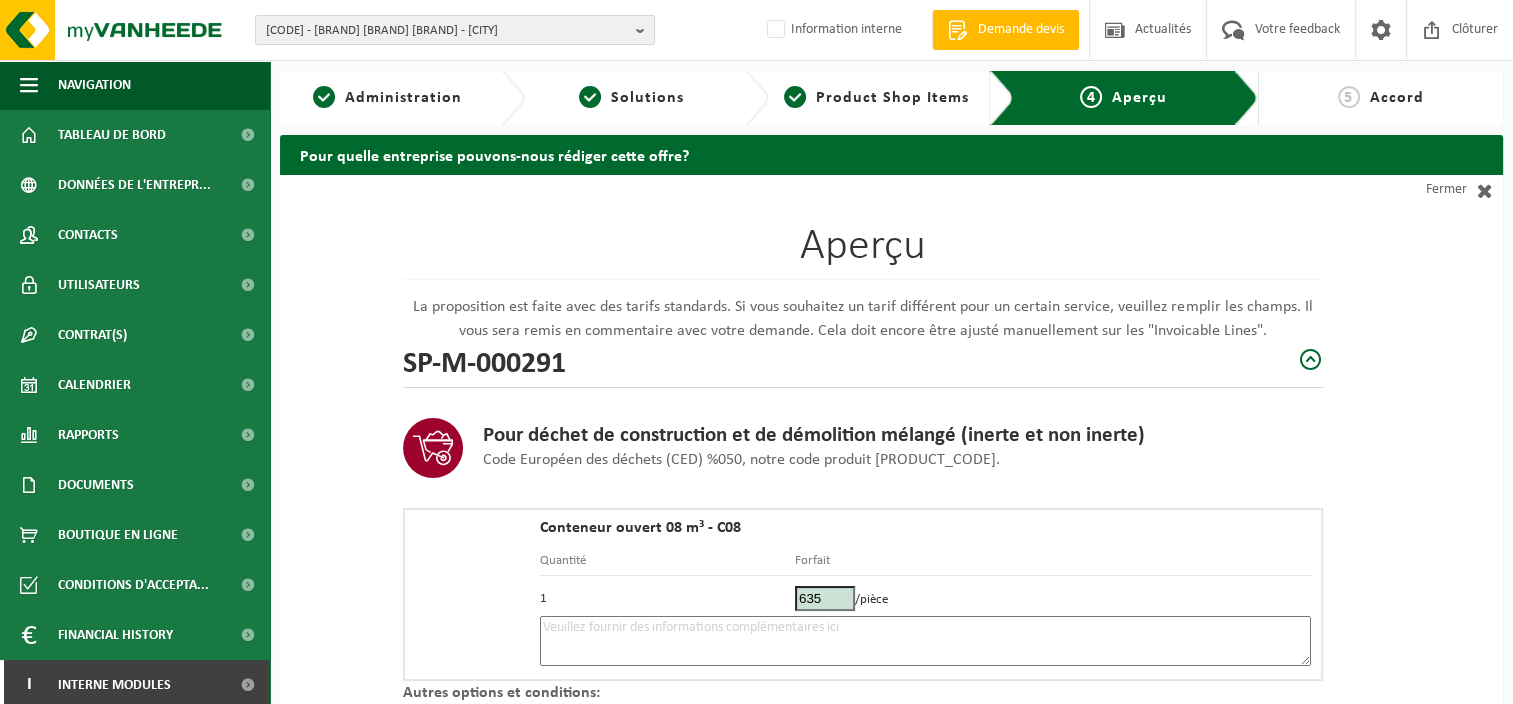 click at bounding box center (925, 641) 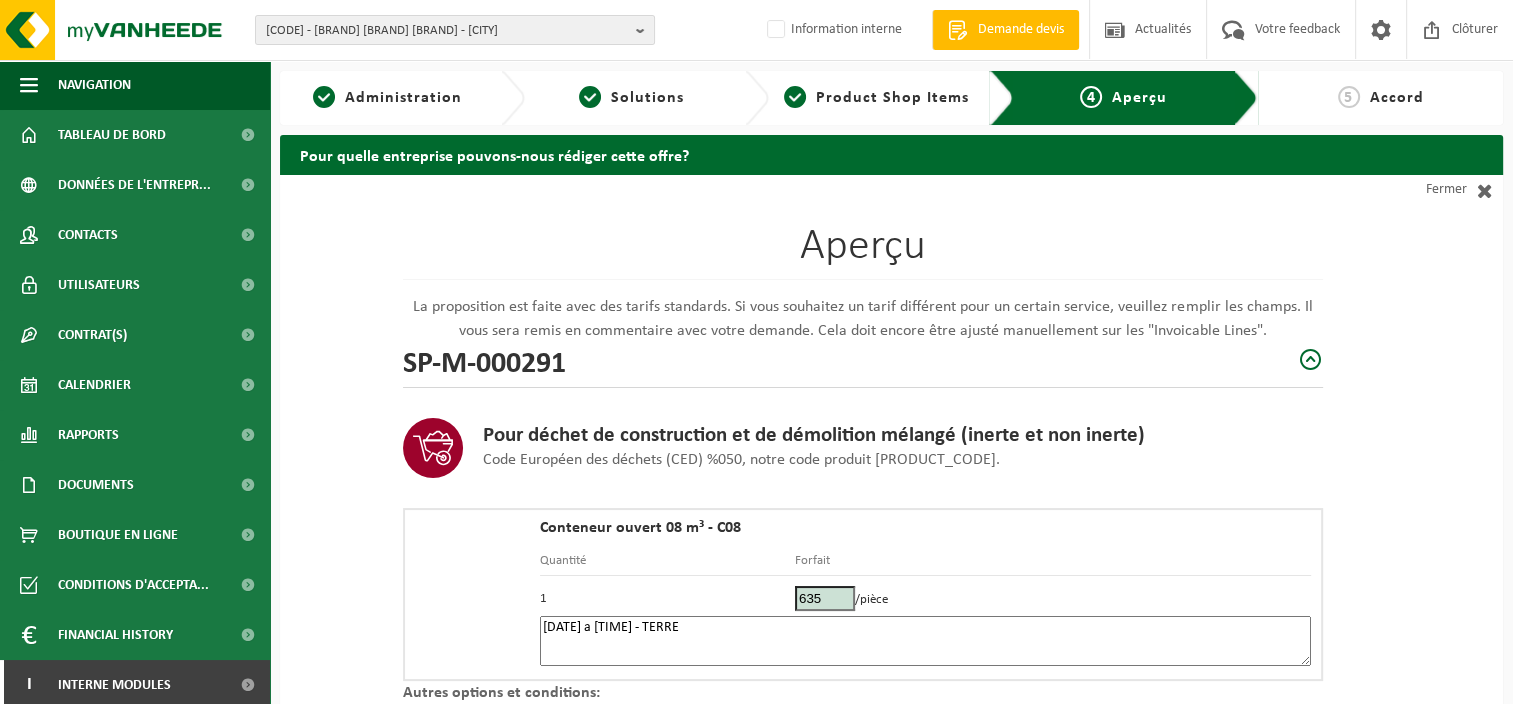 click on "06/08 a 6h00 - TERRE" at bounding box center (925, 641) 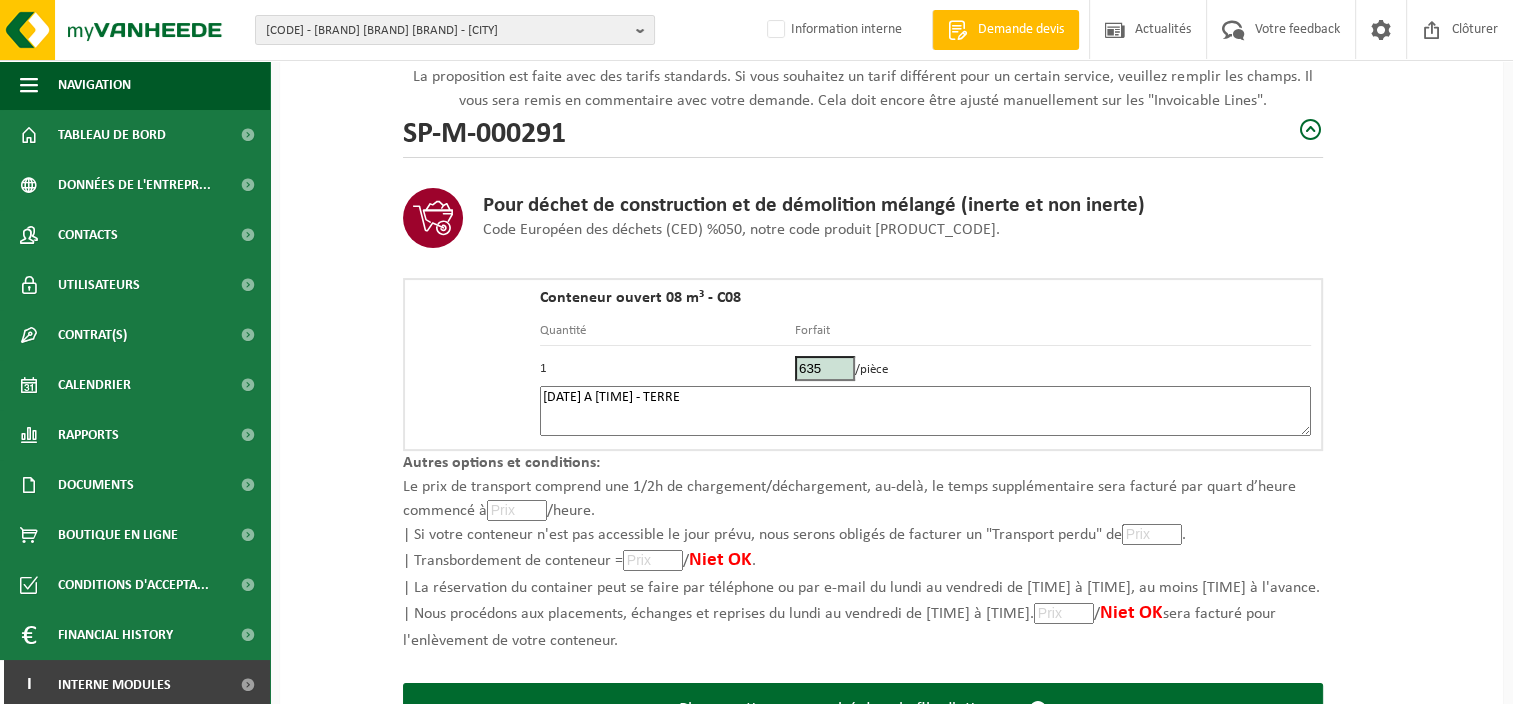 scroll, scrollTop: 300, scrollLeft: 0, axis: vertical 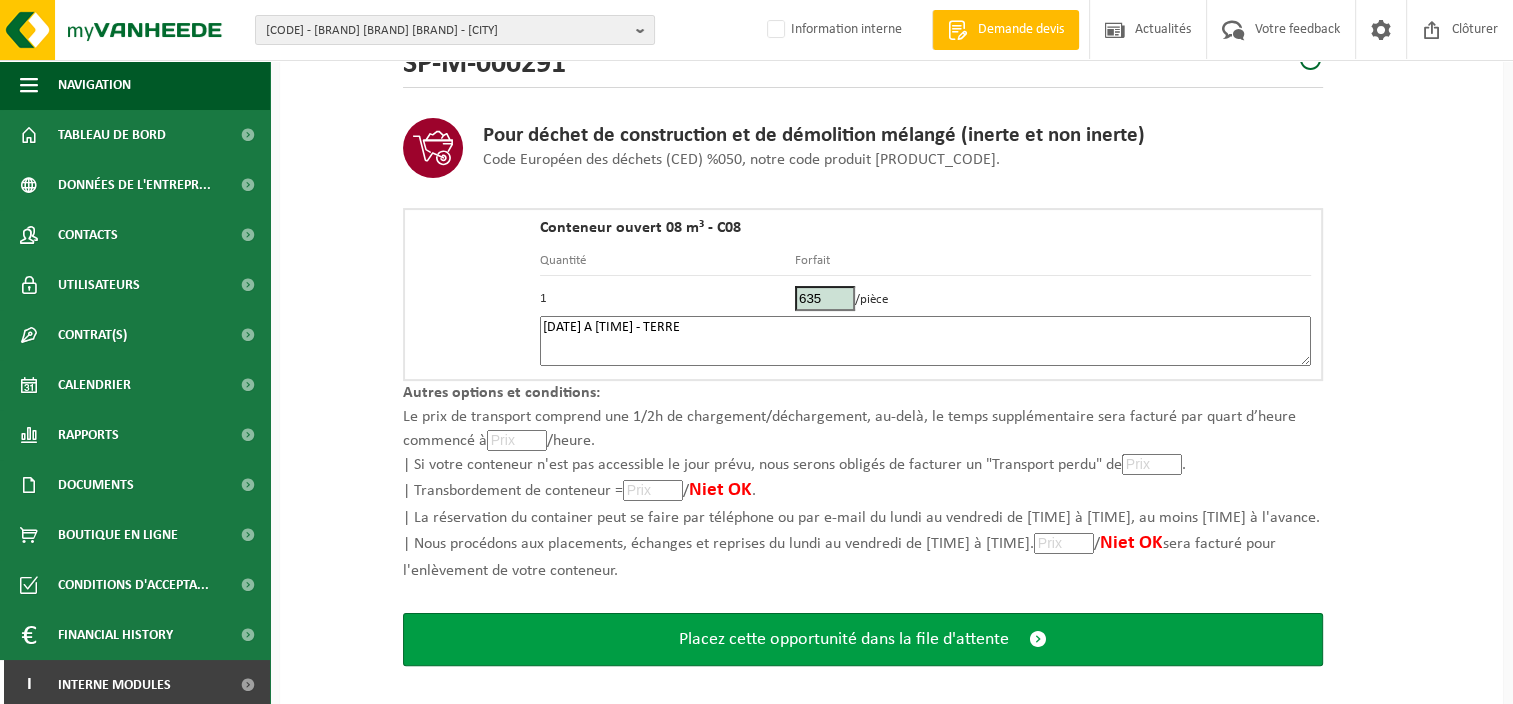 type on "06/08 A 6h00 - TERRE" 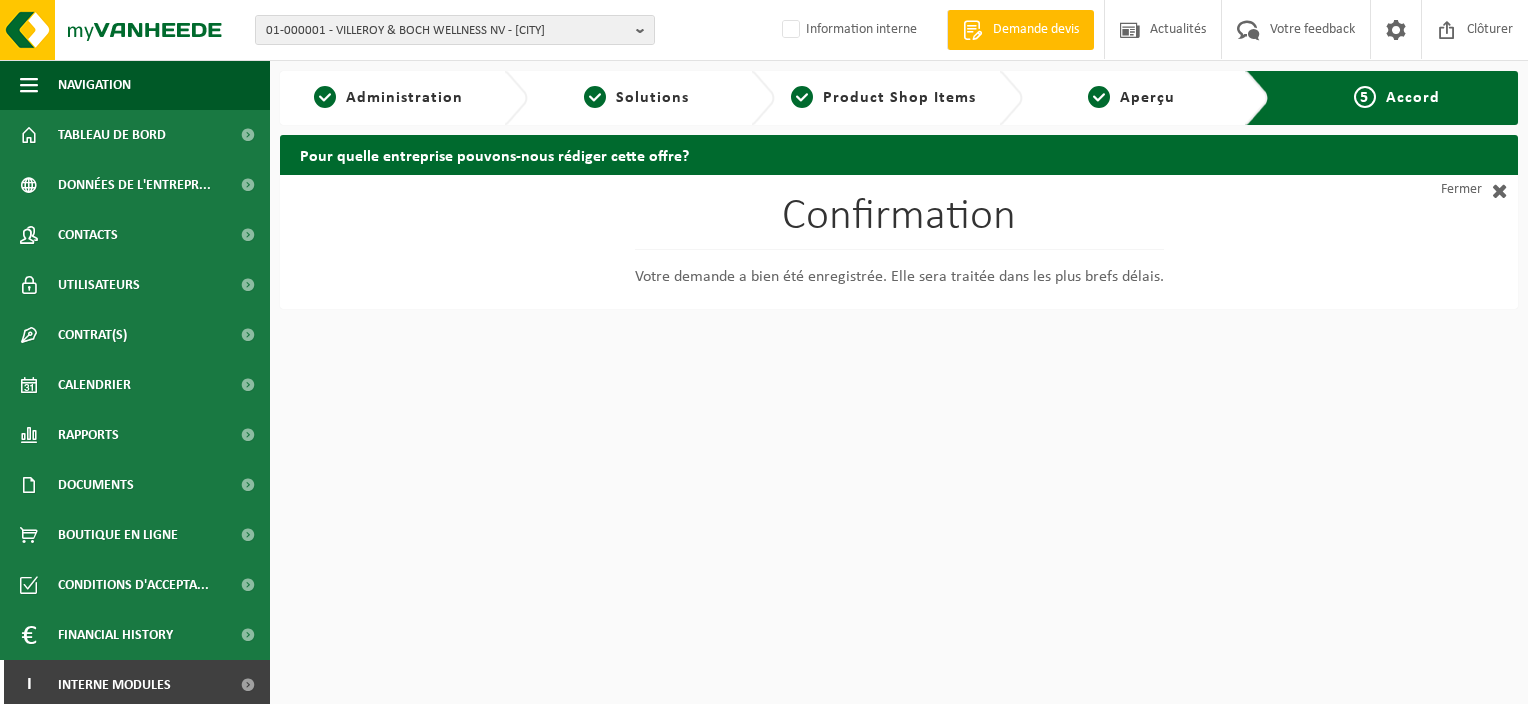 scroll, scrollTop: 0, scrollLeft: 0, axis: both 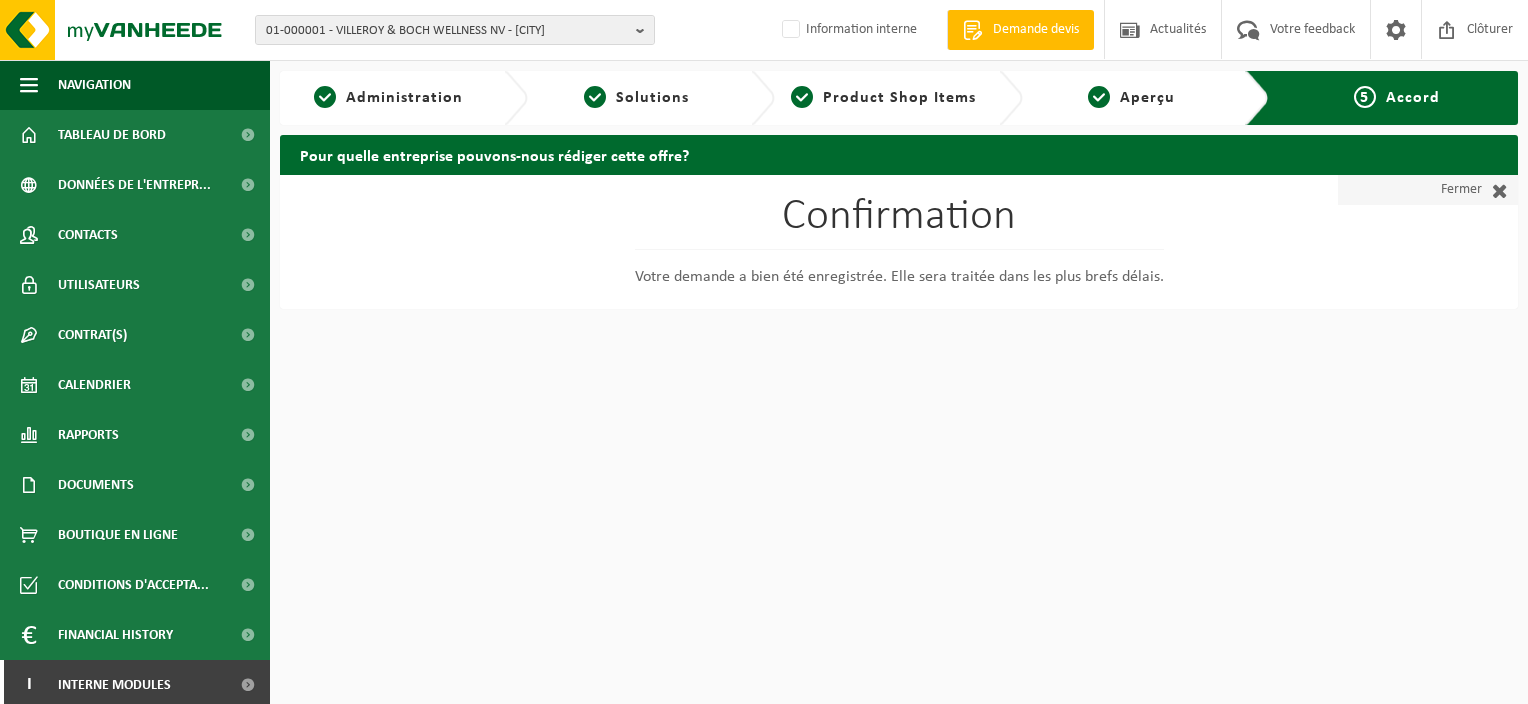 click on "Fermer" at bounding box center (1428, 190) 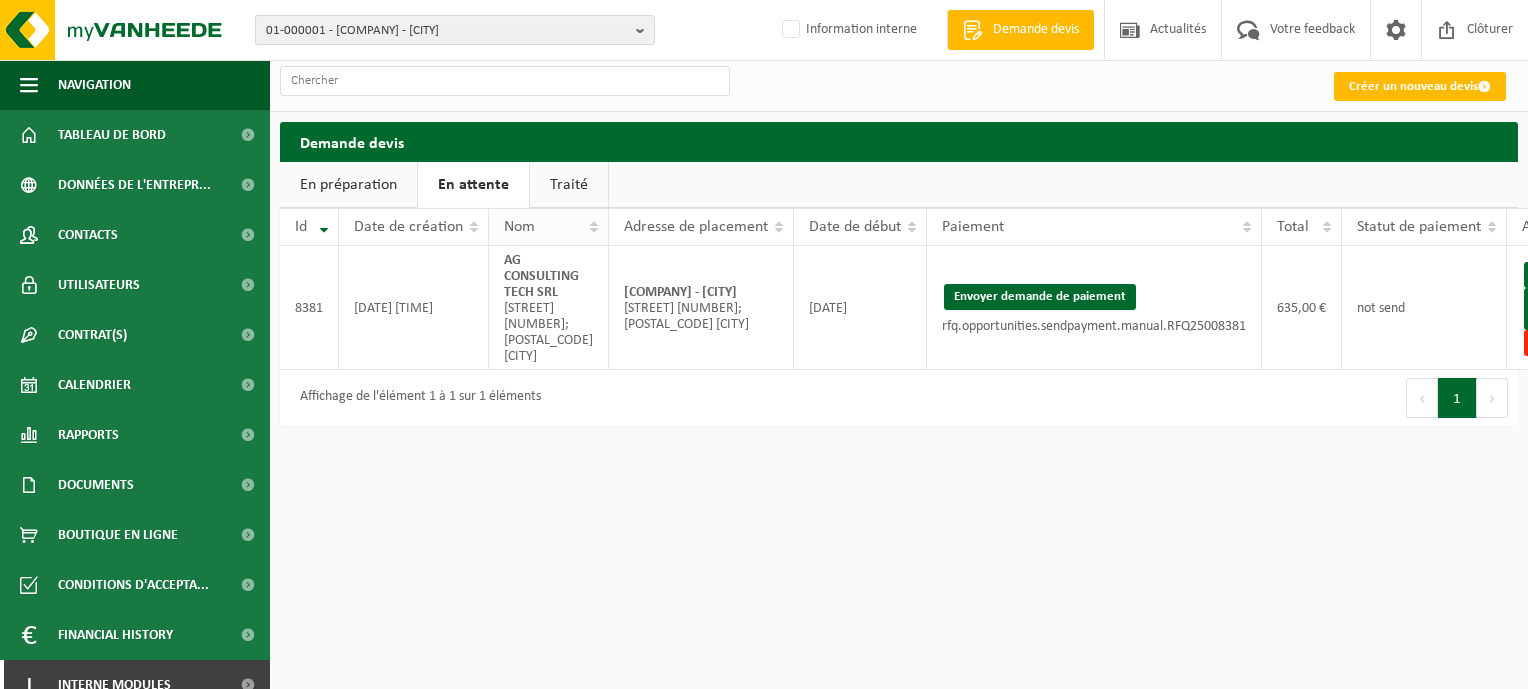 scroll, scrollTop: 0, scrollLeft: 0, axis: both 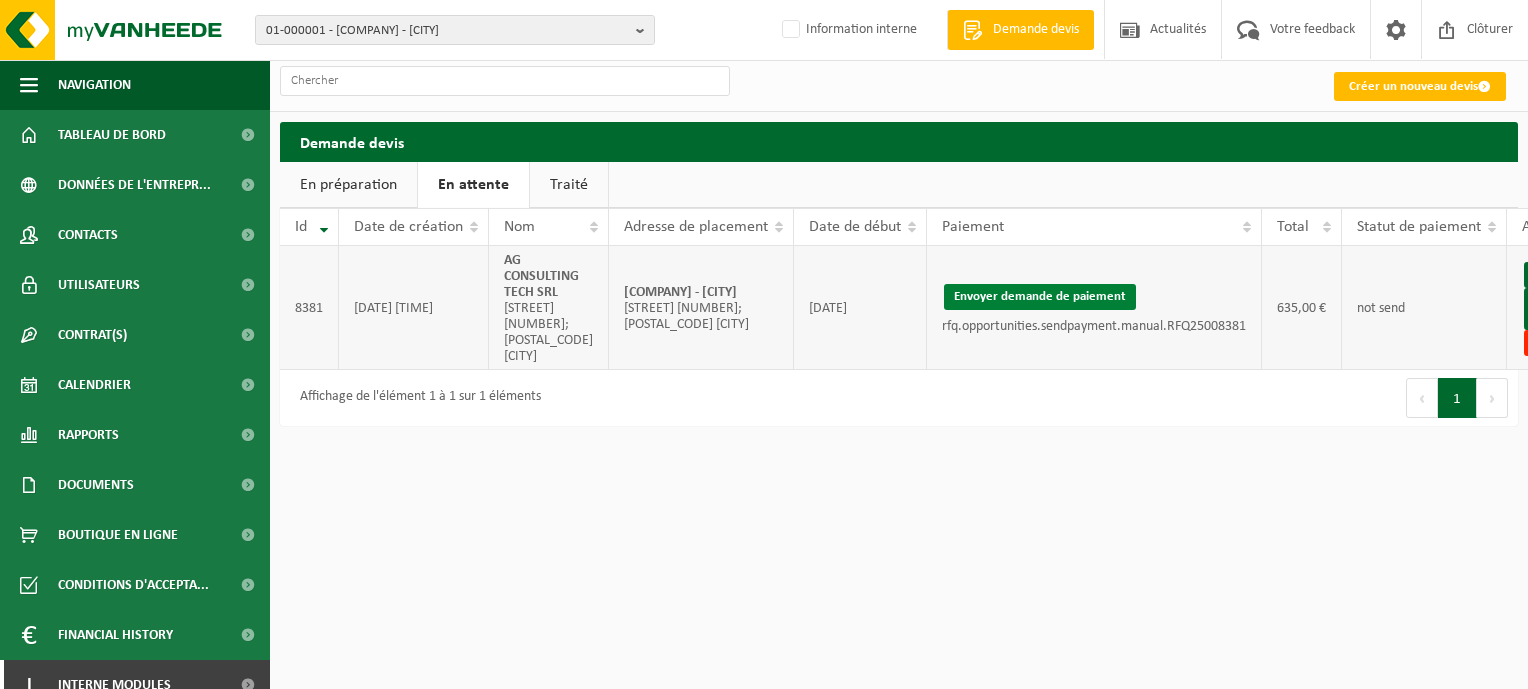 click on "Envoyer demande de paiement" at bounding box center [1040, 297] 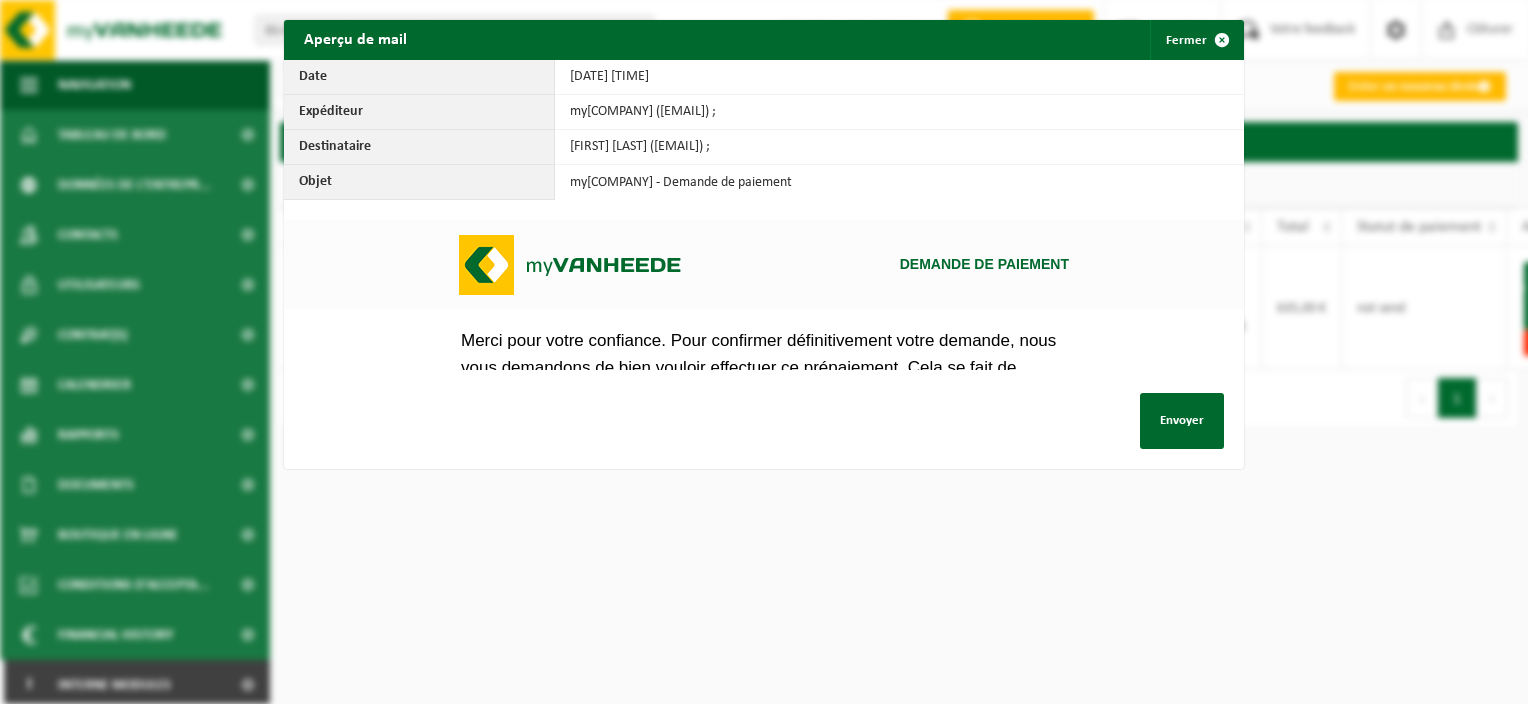 scroll, scrollTop: 0, scrollLeft: 0, axis: both 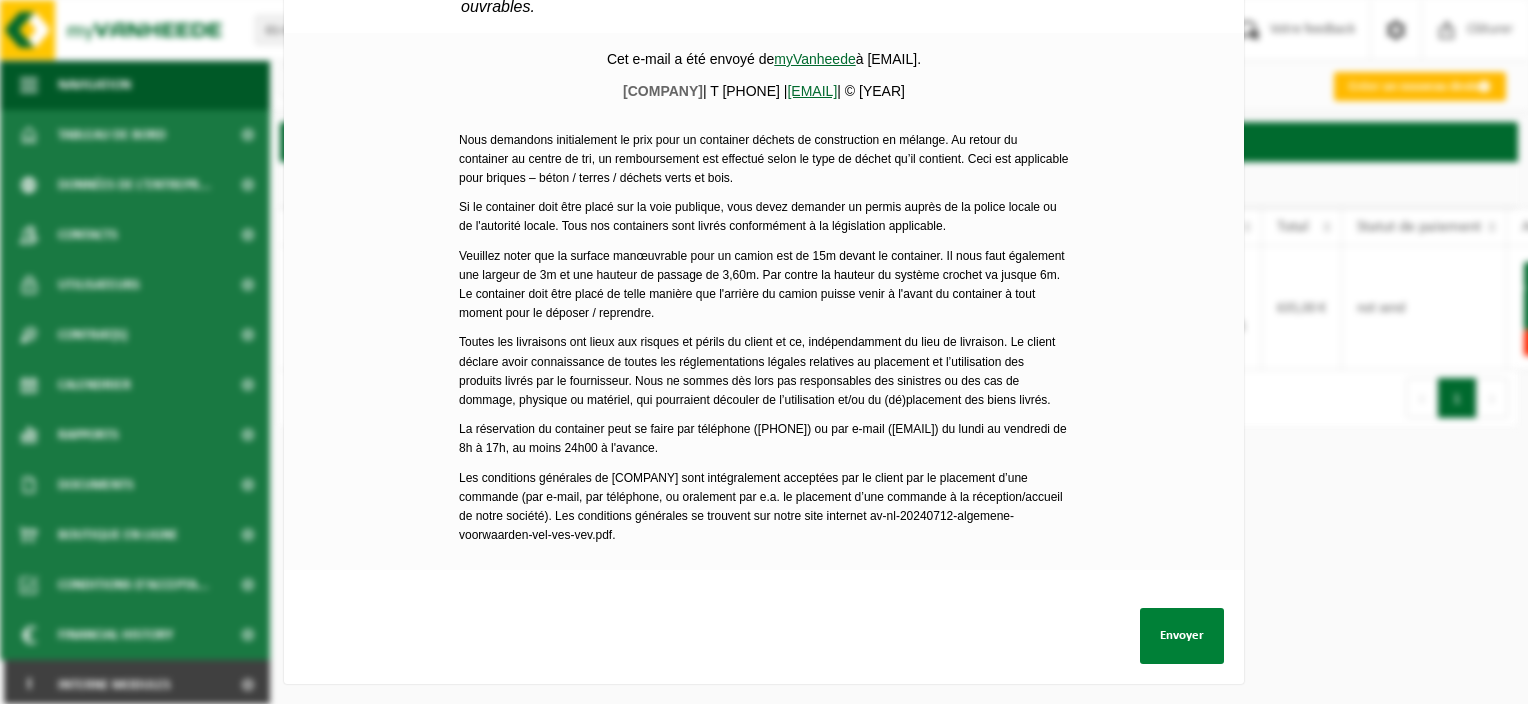 click on "Envoyer" at bounding box center (1182, 636) 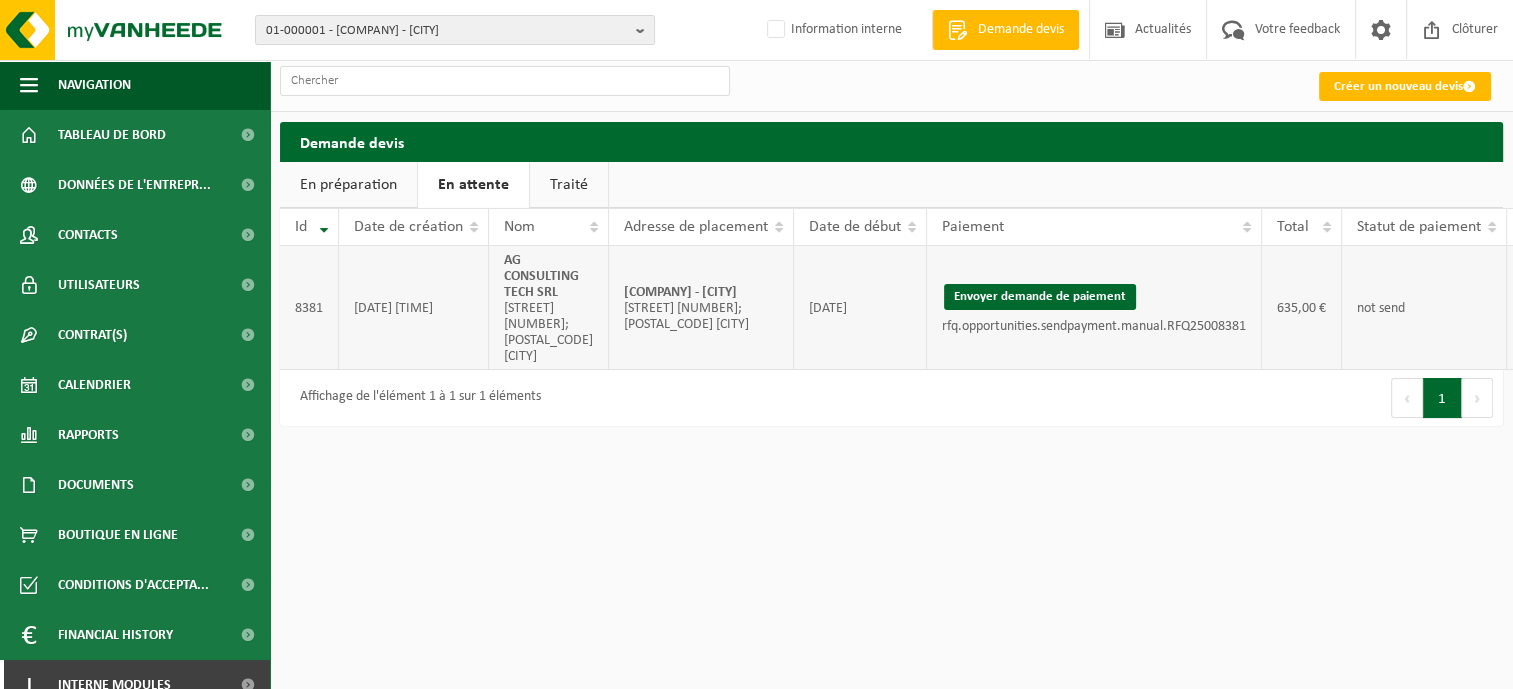 drag, startPoint x: 612, startPoint y: 284, endPoint x: 720, endPoint y: 303, distance: 109.65856 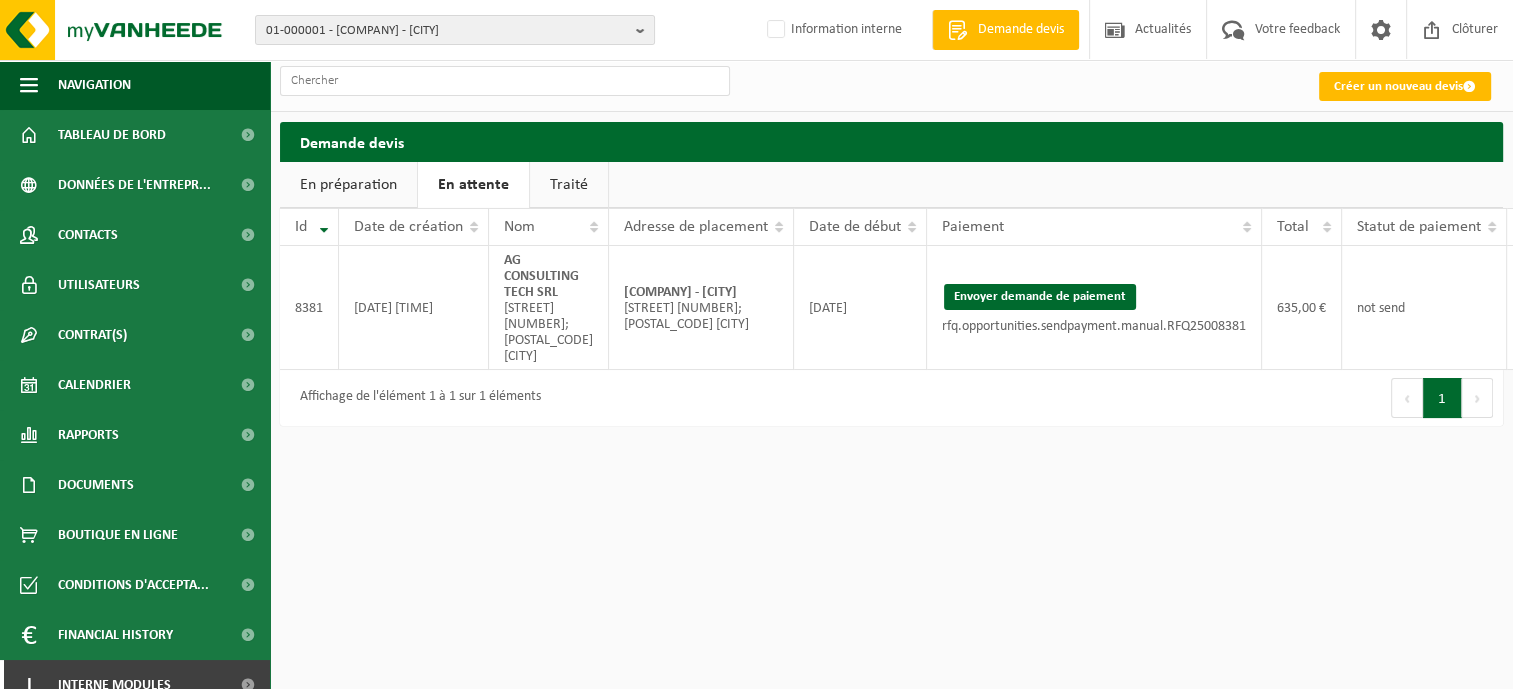 click on "01-000001 - [COMPANY] - [CITY]                           01-000001 - [COMPANY] - [CITY]                                         Information interne      Bienvenue  [COMPANY] [CITY]         Demande devis         Actualités         Votre feedback               Clôturer                     Navigation                 Demande devis         Actualités         Votre feedback               Clôturer                 Tableau de bord               Données de l'entrepr...               Contacts               Utilisateurs               Contrat(s)               Contrat(s) actif(s)             Contrat(s) historique(s)                 Calendrier               Rapports               Sous forme de graphique             Sous forme de liste                 Documents               Factures             Documents                 Boutique en ligne               Conditions d'accepta...               Financial History               Sous forme de graphique" at bounding box center (756, 352) 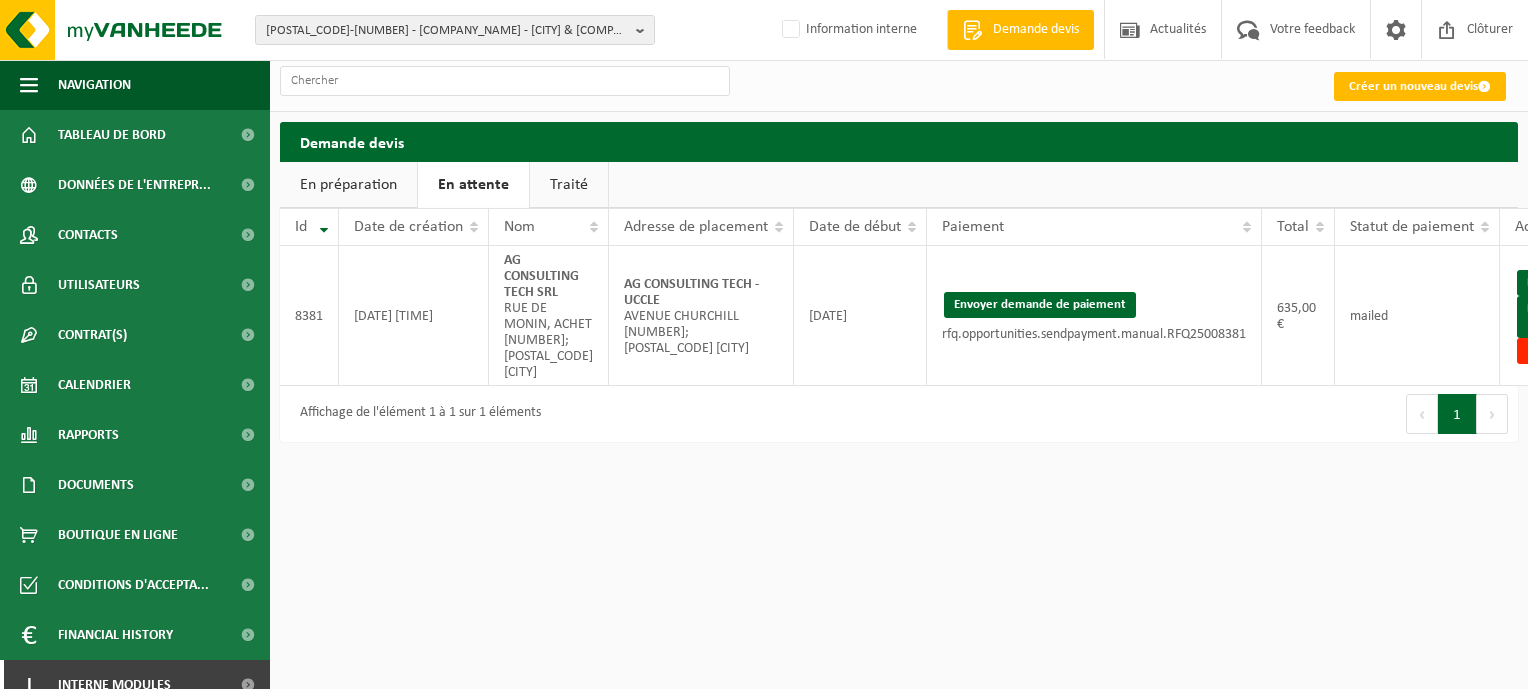scroll, scrollTop: 0, scrollLeft: 0, axis: both 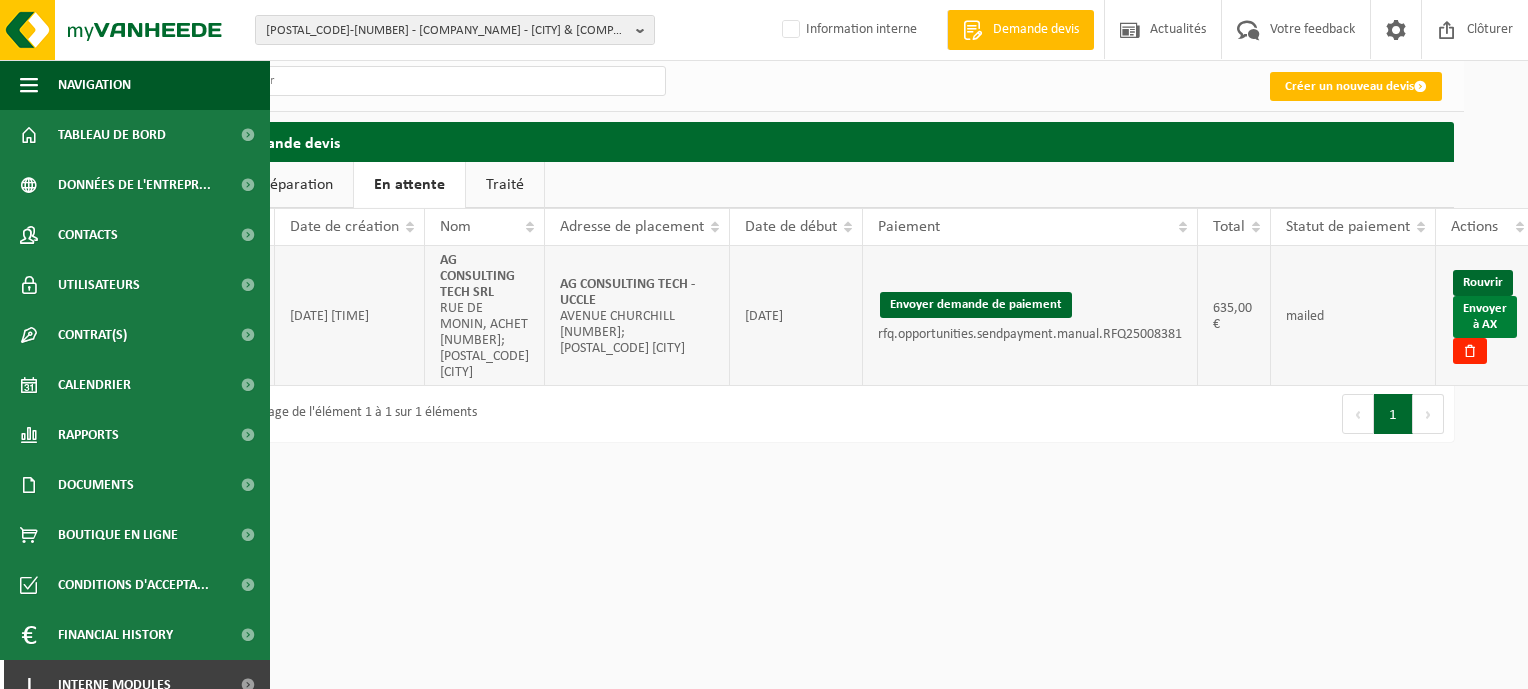 click on "Envoyer à AX" at bounding box center [1485, 317] 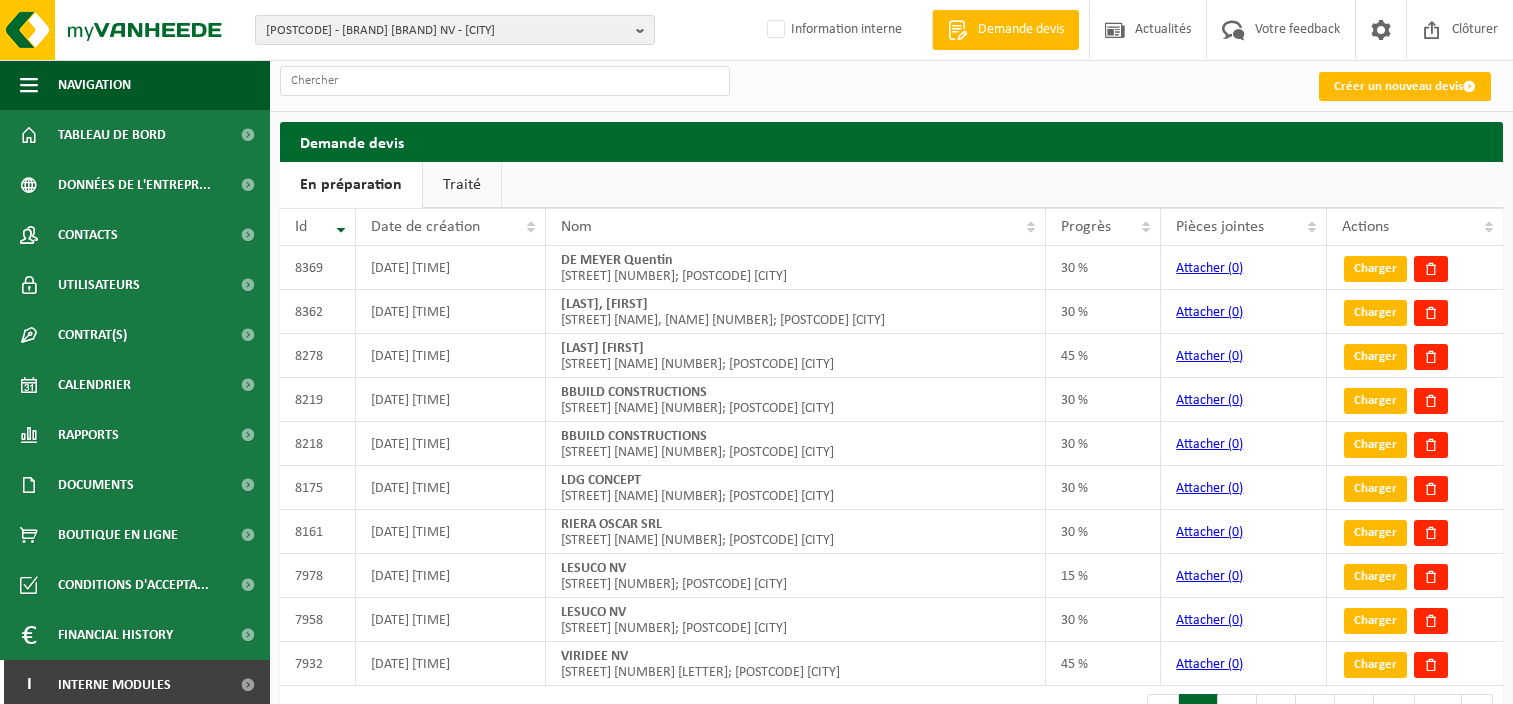 scroll, scrollTop: 0, scrollLeft: 0, axis: both 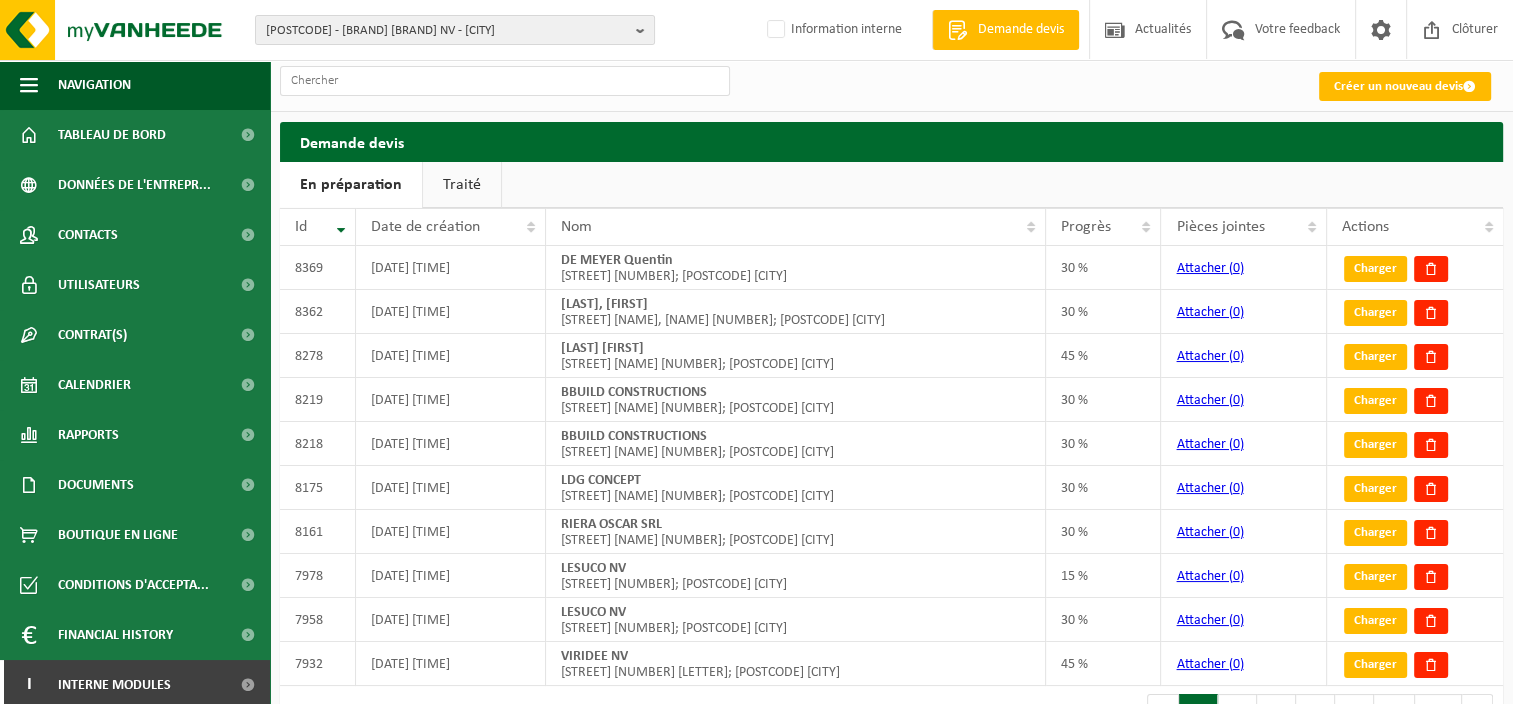 click on "Traité" at bounding box center [462, 185] 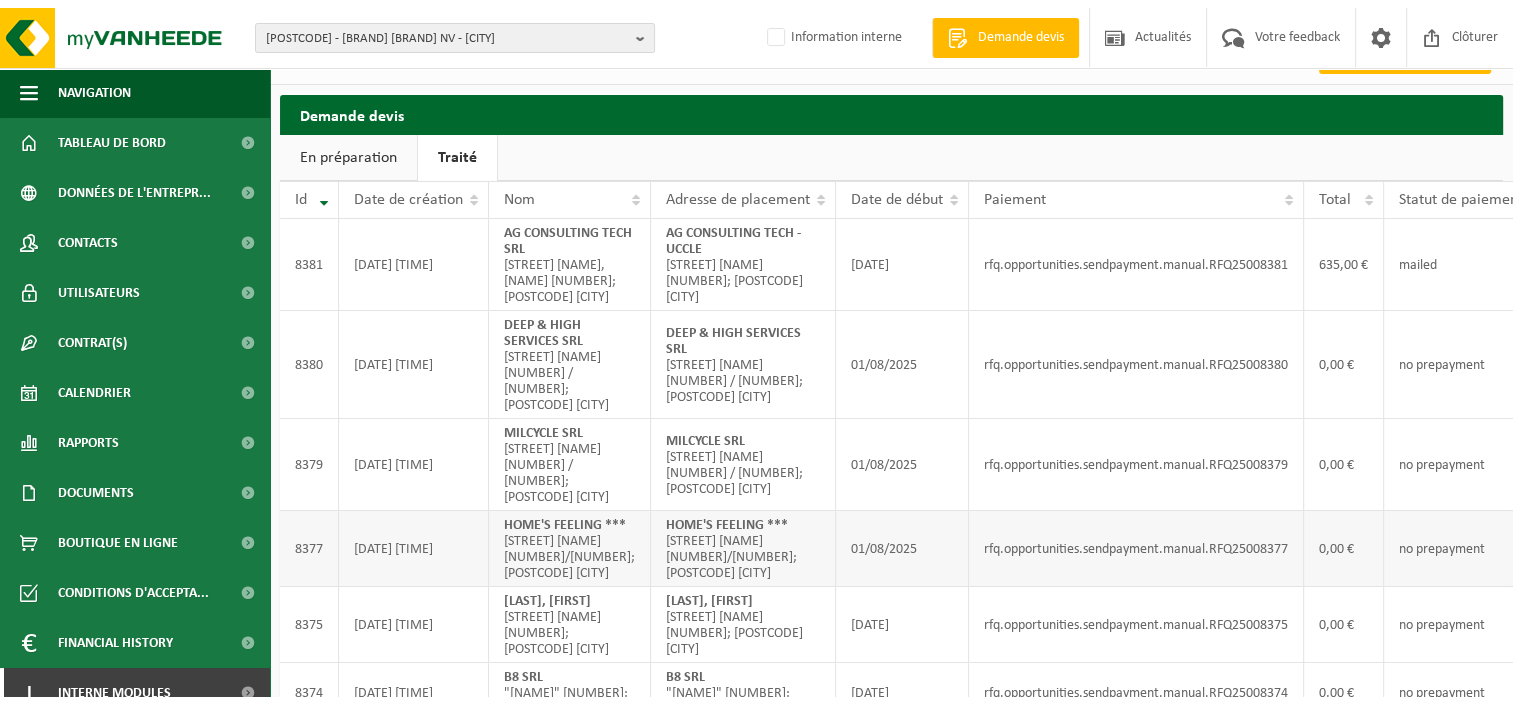 scroll, scrollTop: 0, scrollLeft: 0, axis: both 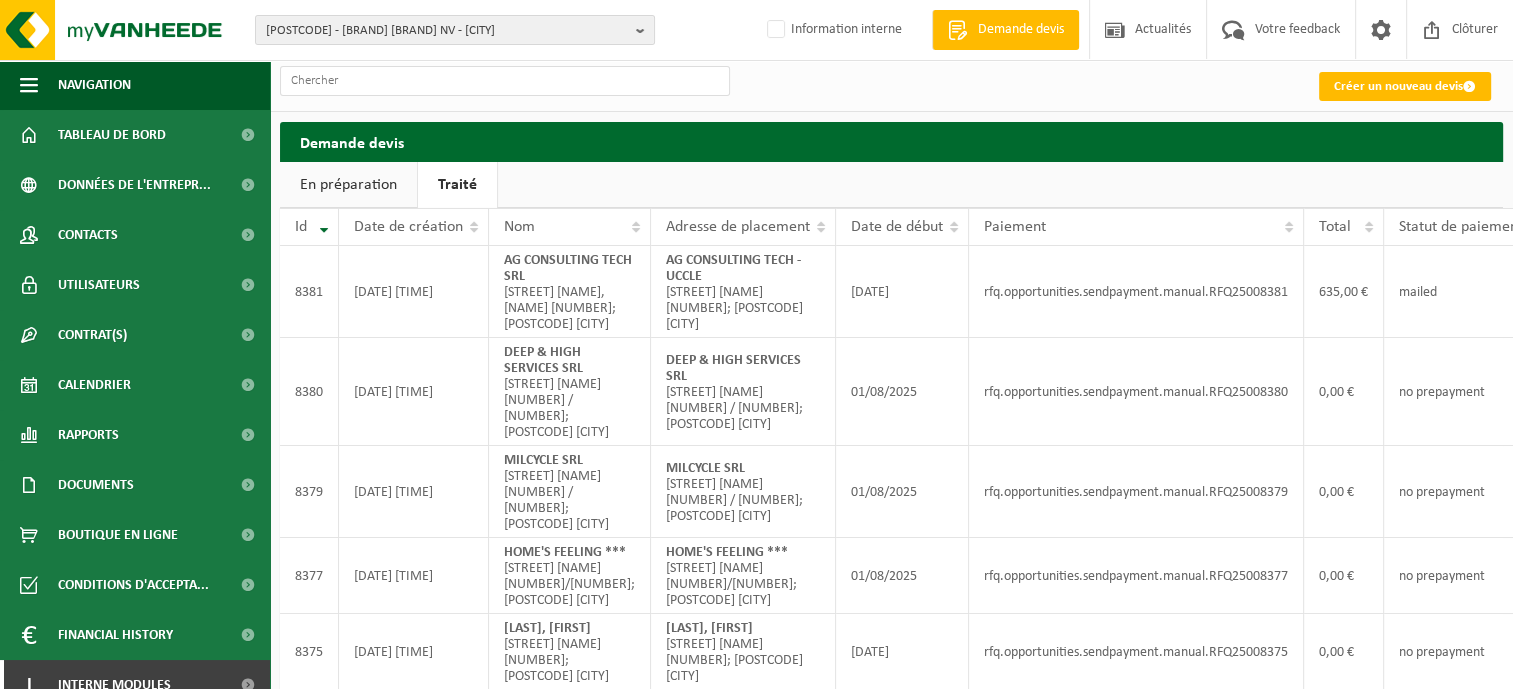 click on "En préparation" at bounding box center [348, 185] 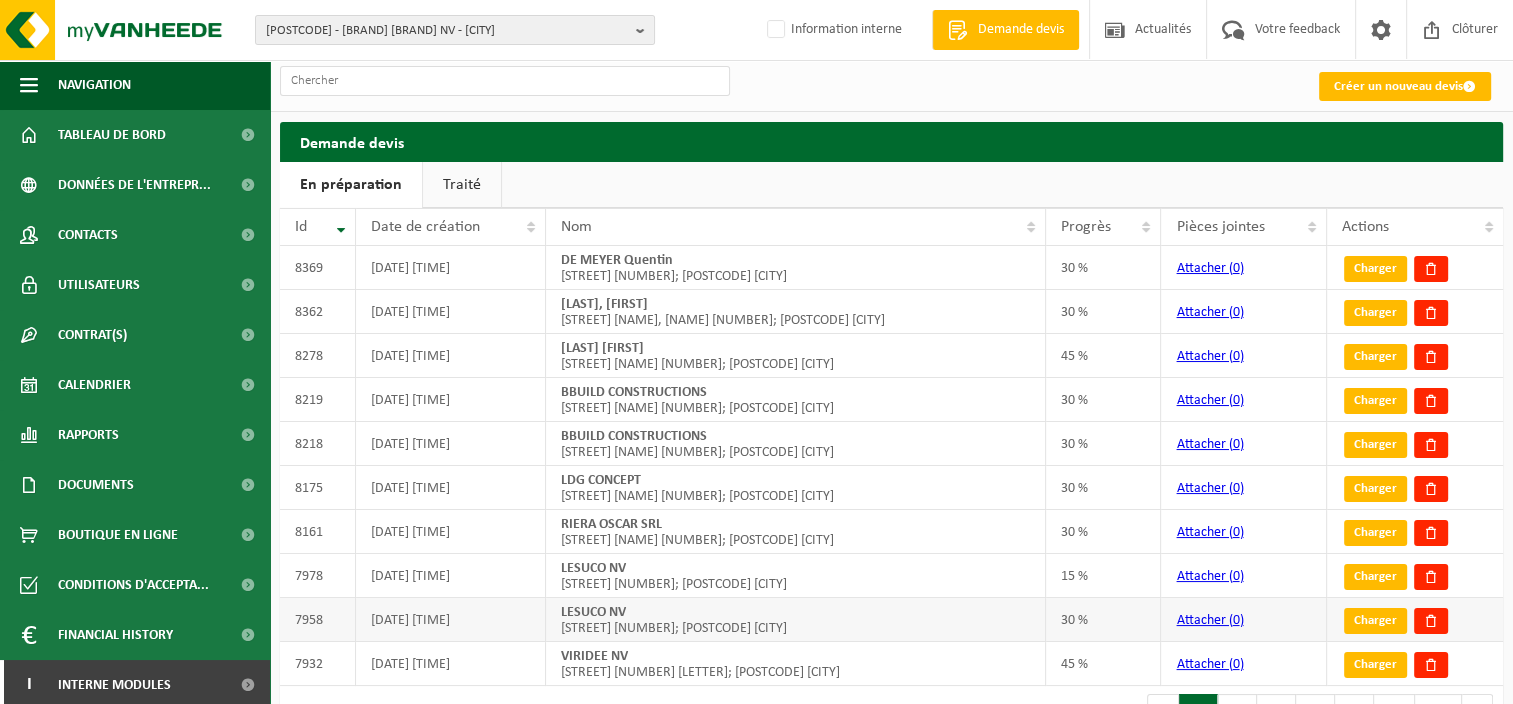 click on "LESUCO NV  RUE DES PRAULES 11; 5030 GEMBLOUX" at bounding box center [796, 620] 